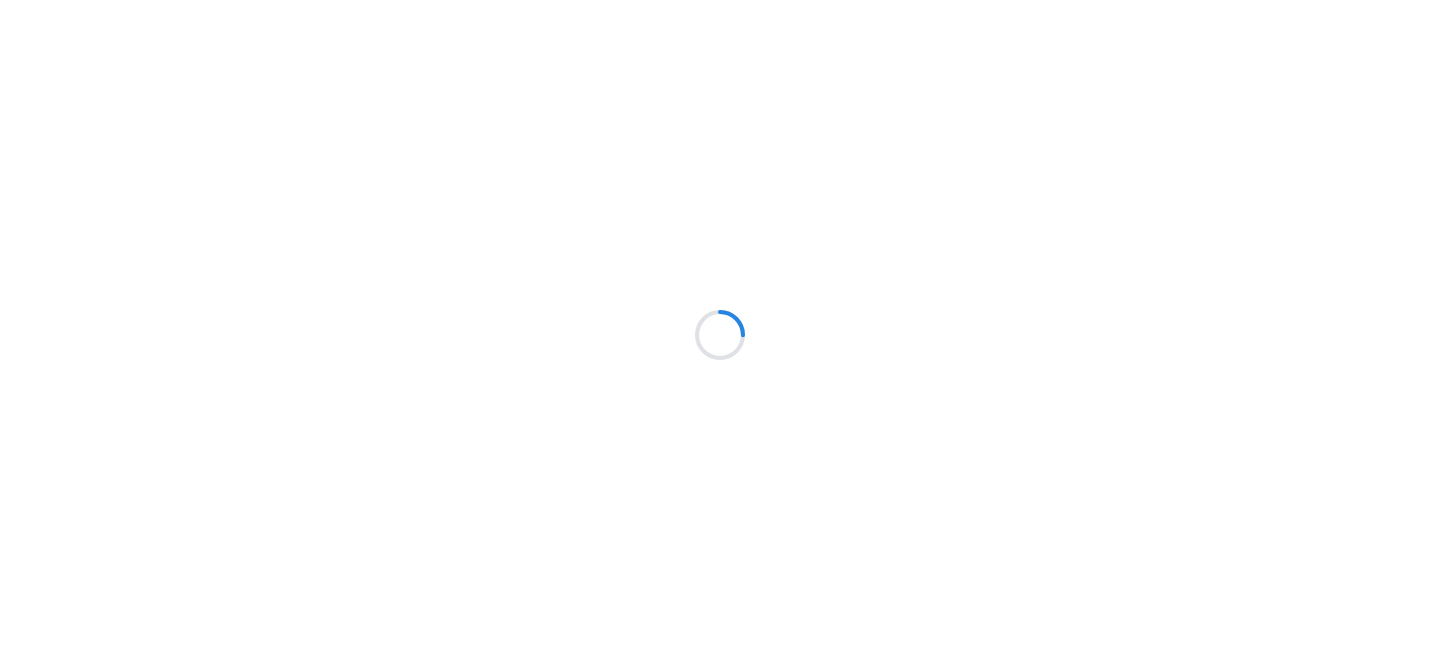 scroll, scrollTop: 0, scrollLeft: 0, axis: both 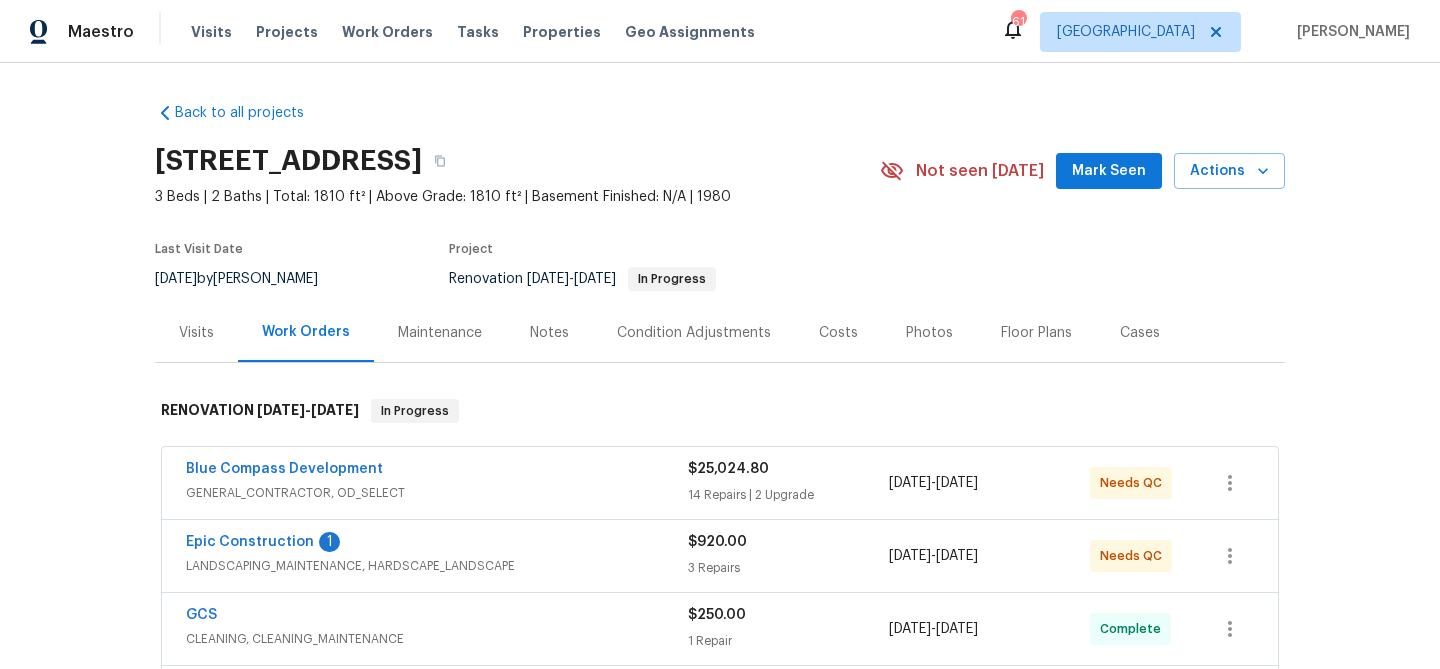 click on "Notes" at bounding box center (549, 333) 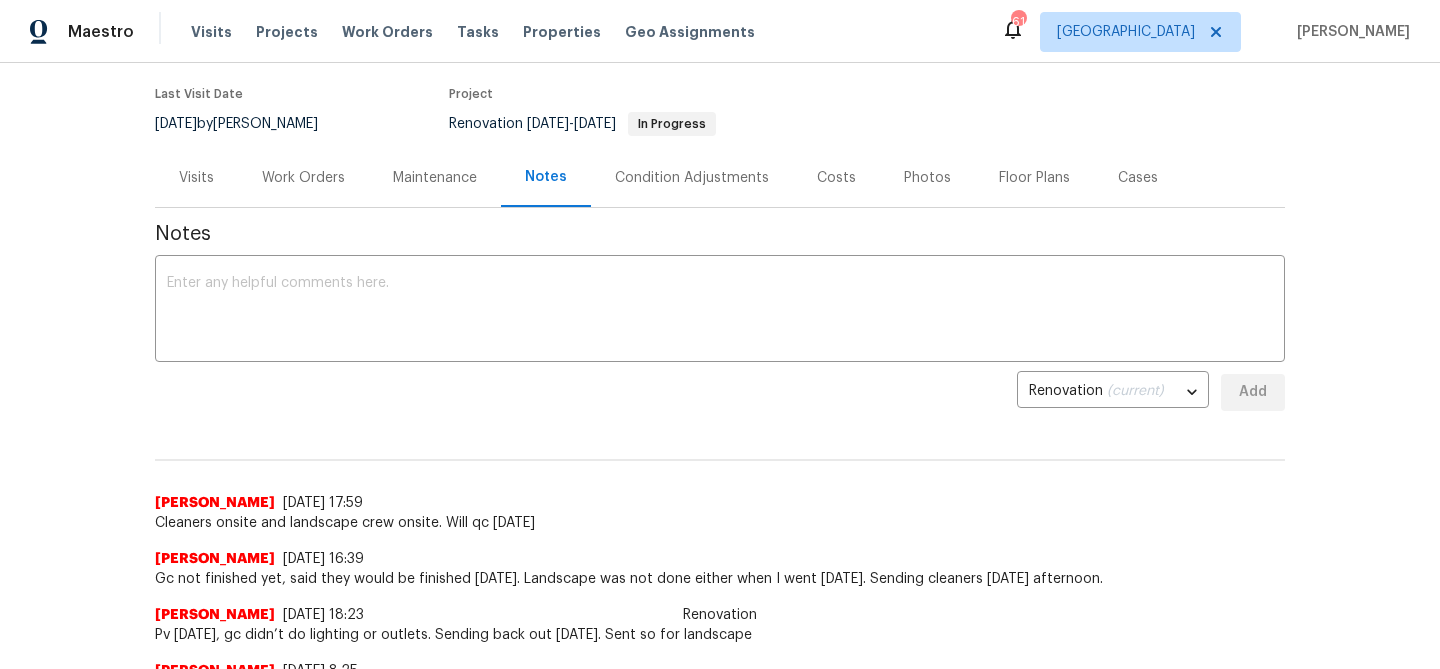 scroll, scrollTop: 0, scrollLeft: 0, axis: both 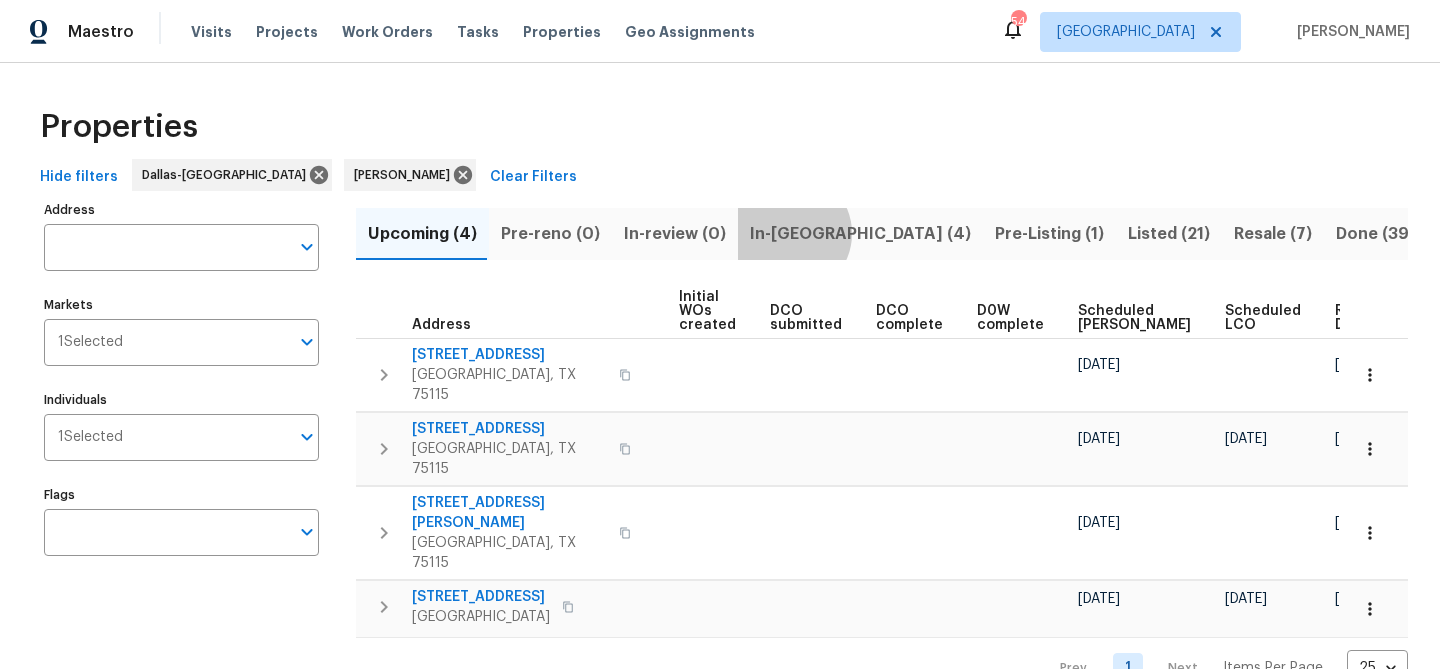 click on "In-reno (4)" at bounding box center (860, 234) 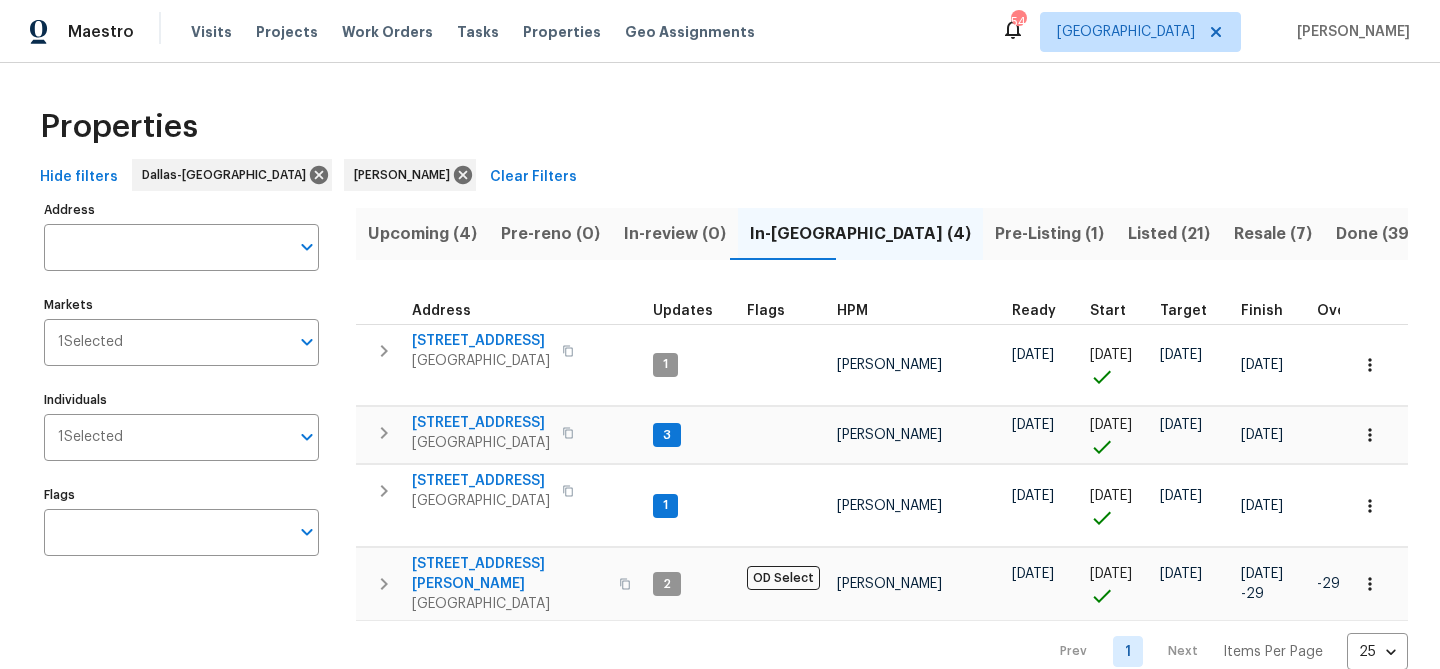 click on "Upcoming (4)" at bounding box center [422, 234] 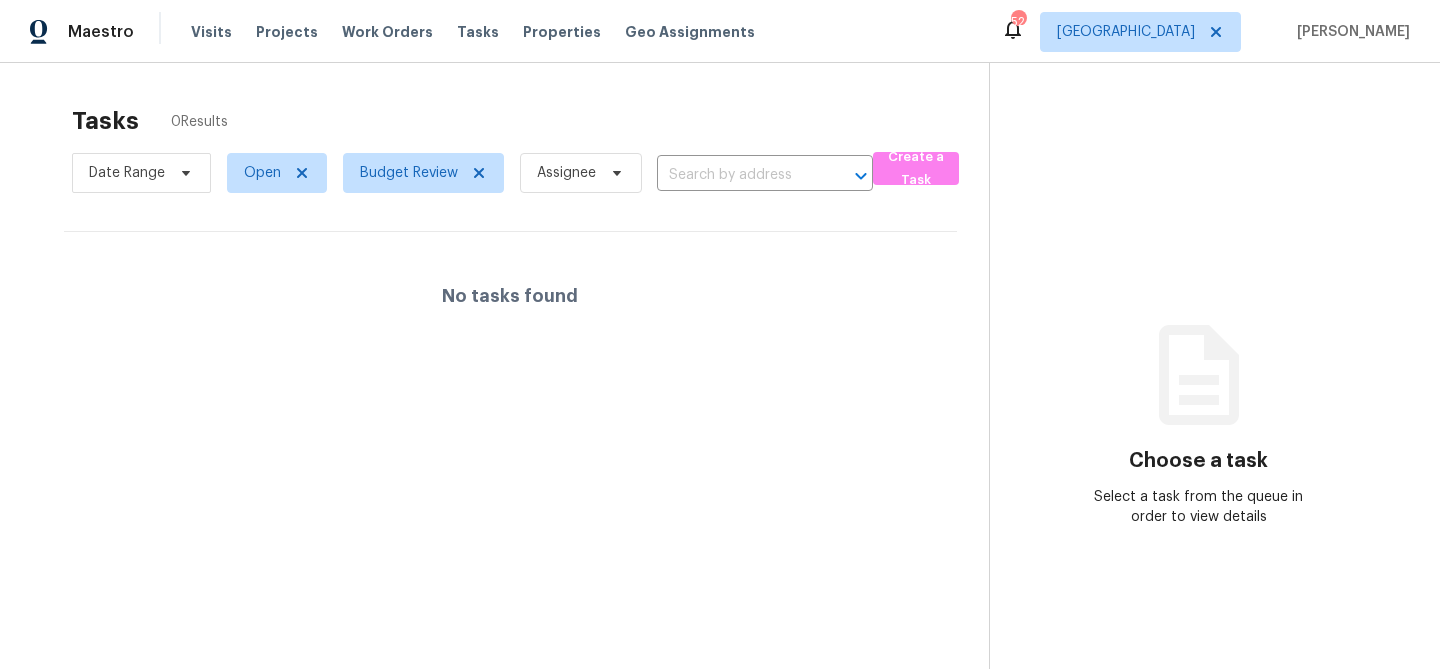 scroll, scrollTop: 0, scrollLeft: 0, axis: both 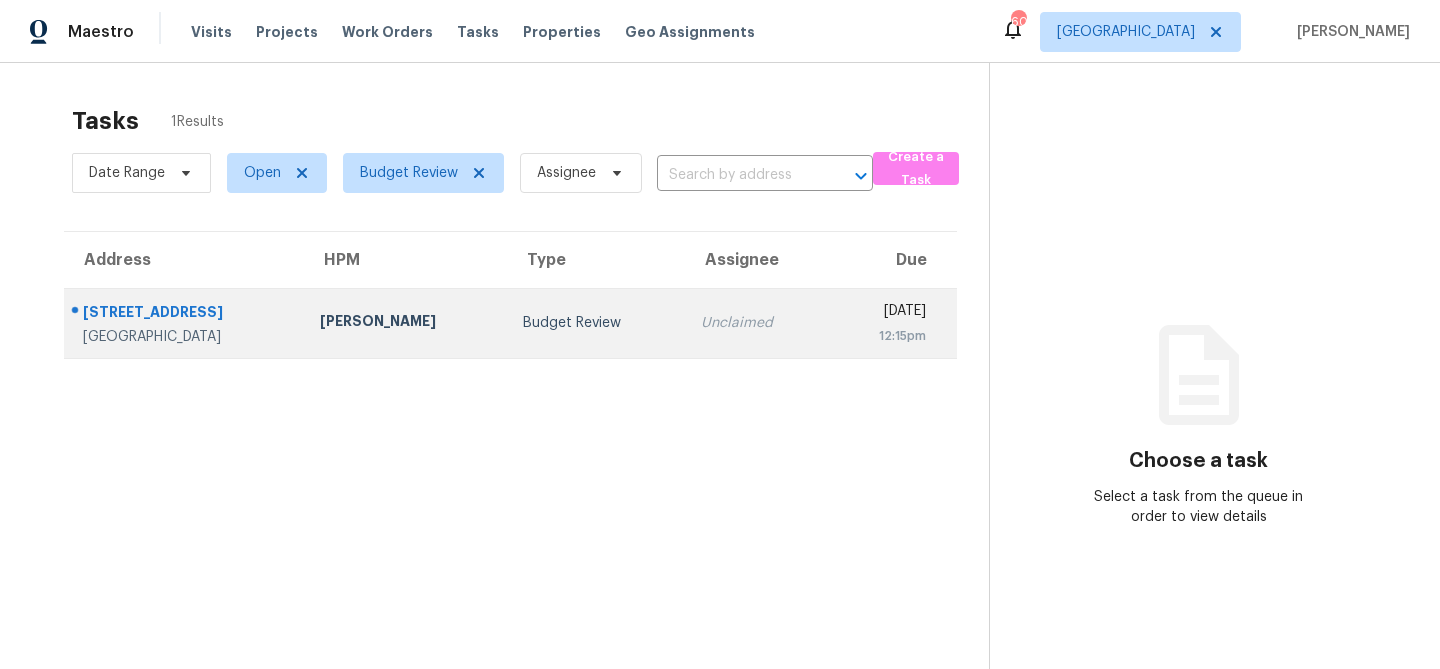 click on "Todd Jorgenson" at bounding box center [405, 323] 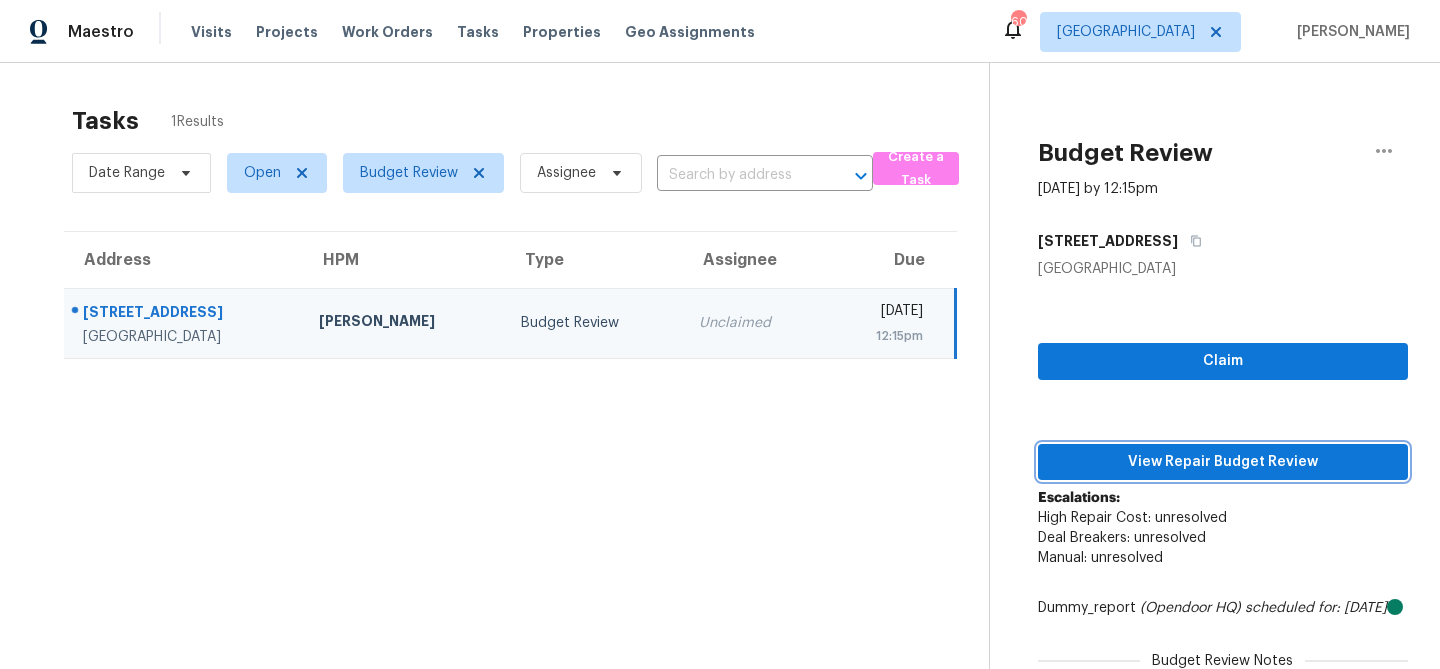 click on "View Repair Budget Review" at bounding box center (1223, 462) 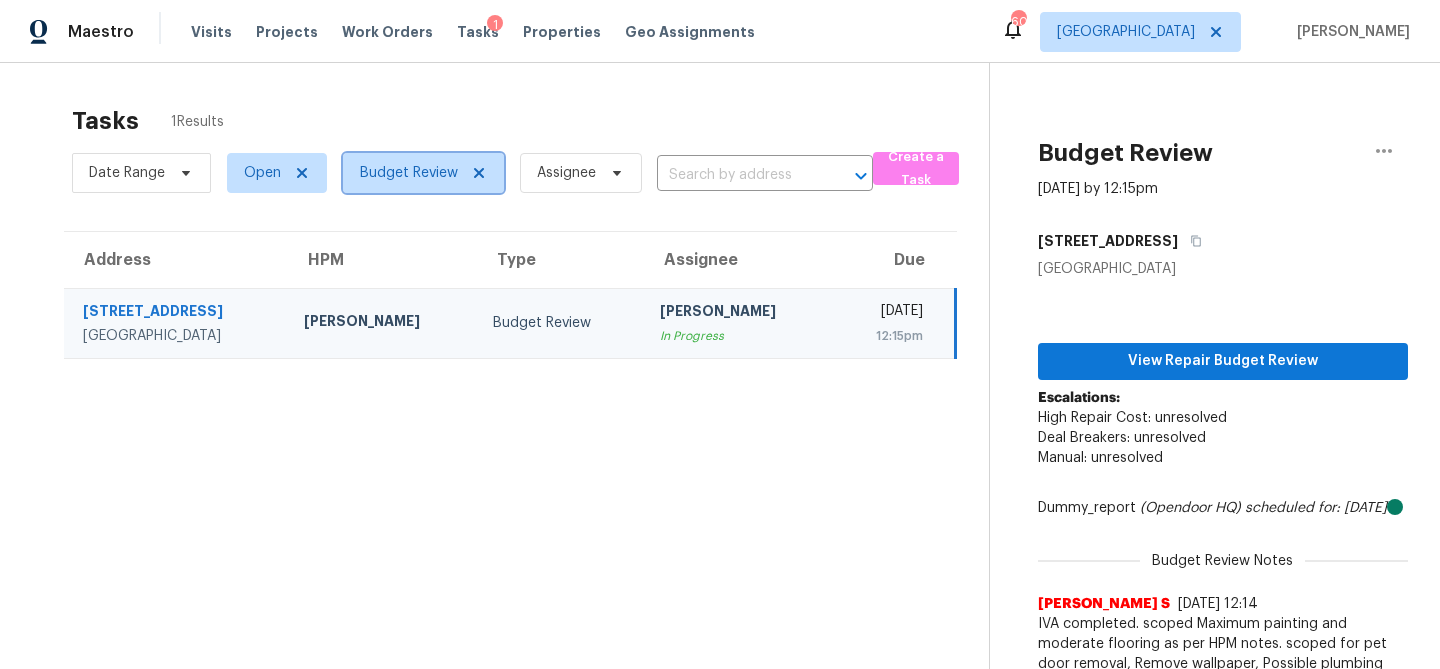 click 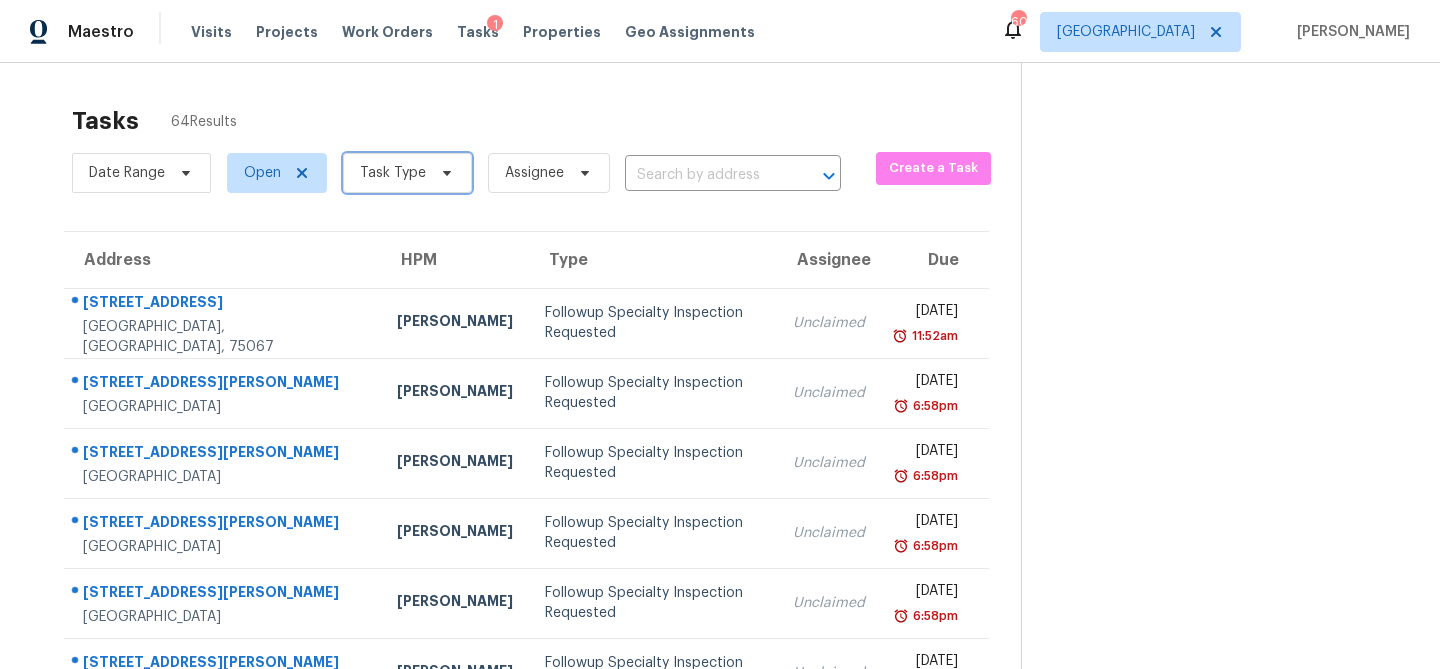 click 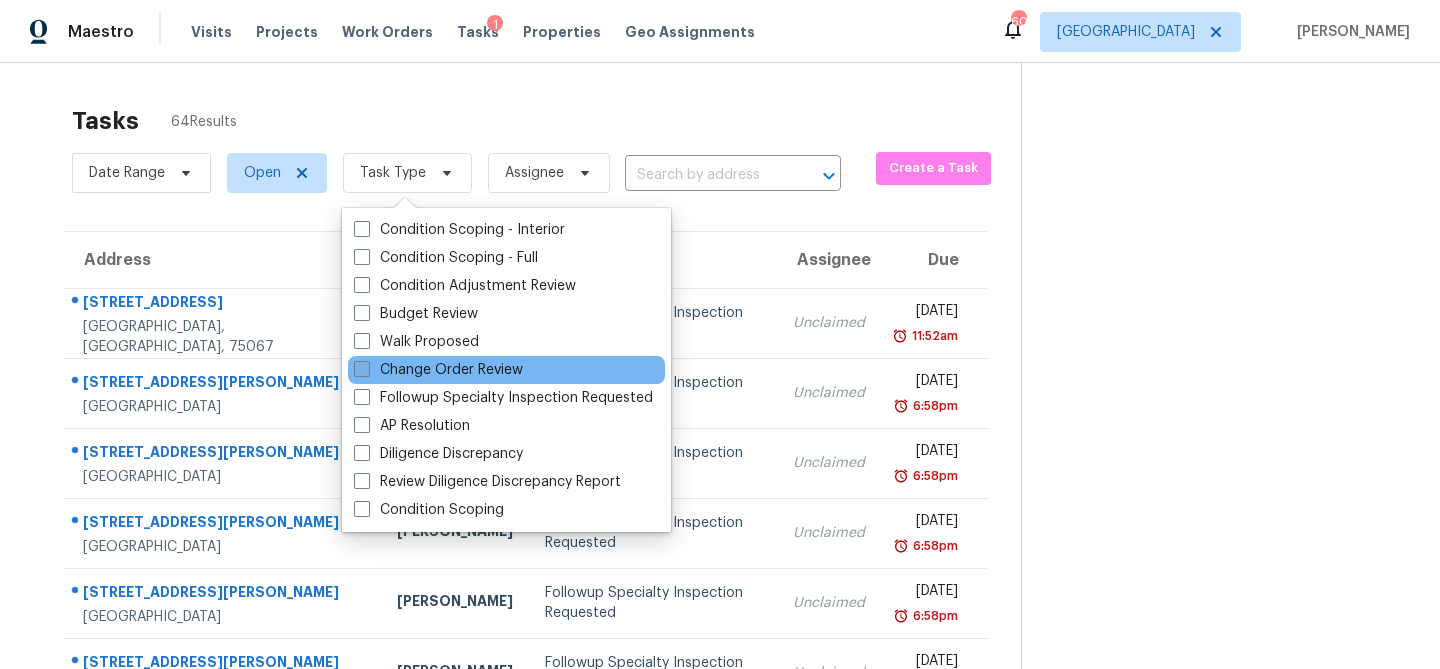 click on "Change Order Review" at bounding box center (438, 370) 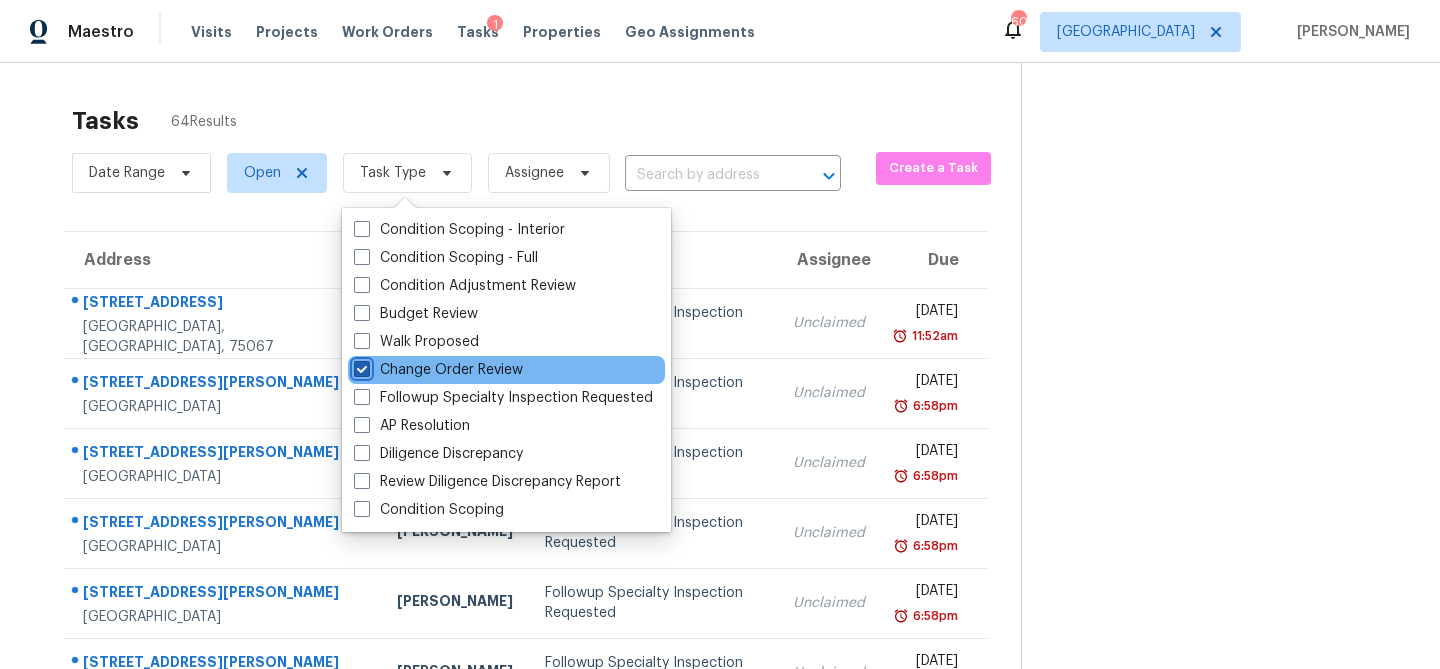 checkbox on "true" 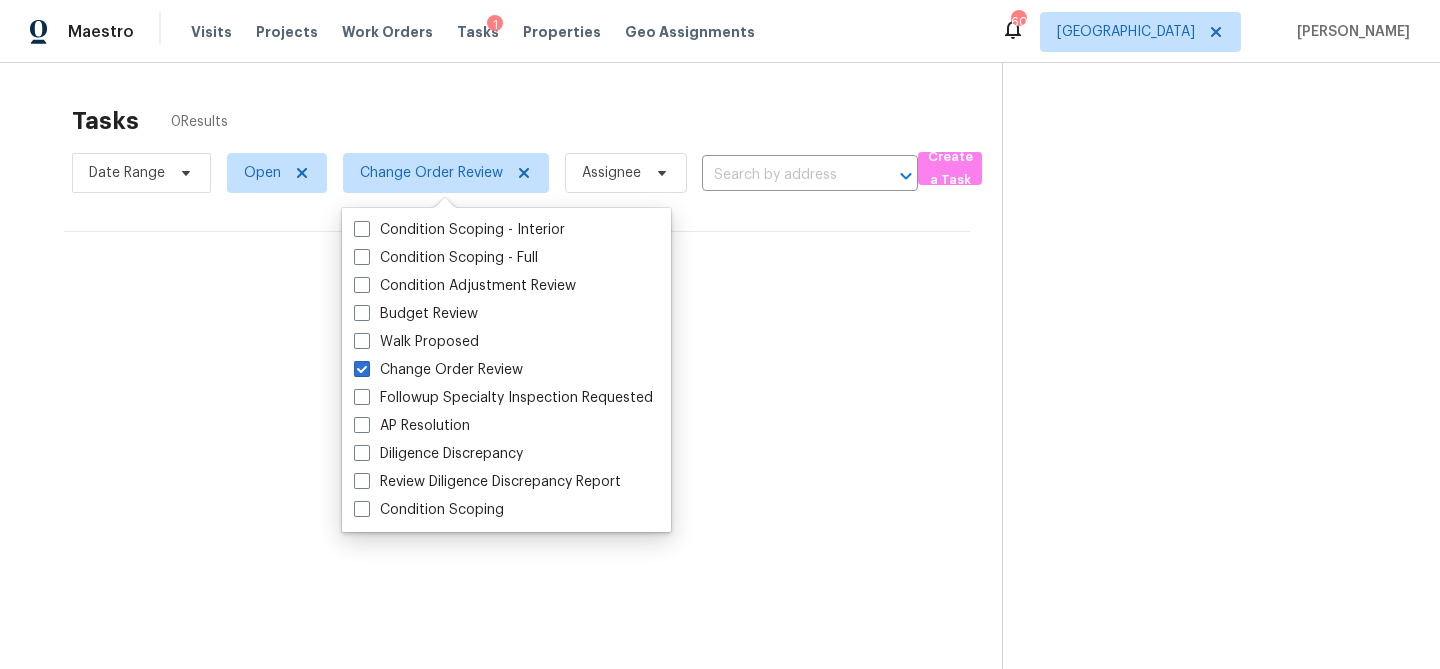 click on "Tasks 0  Results" at bounding box center [537, 121] 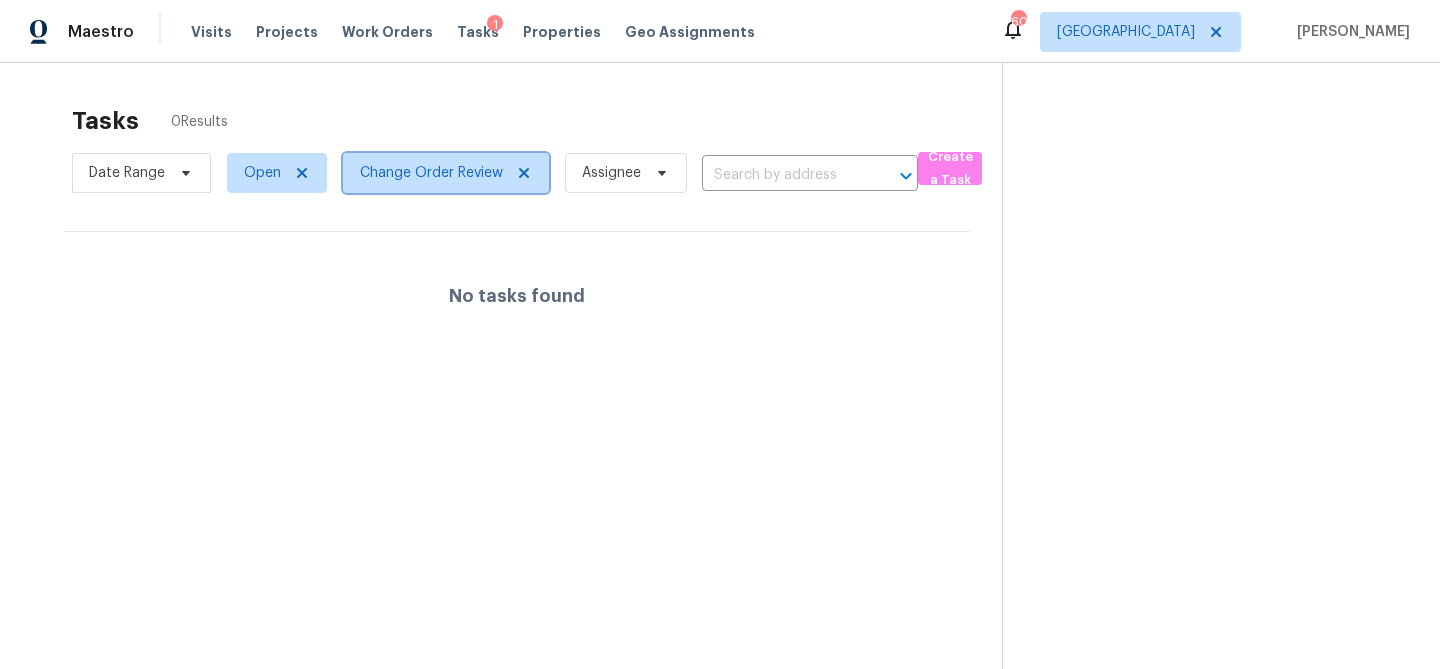 click 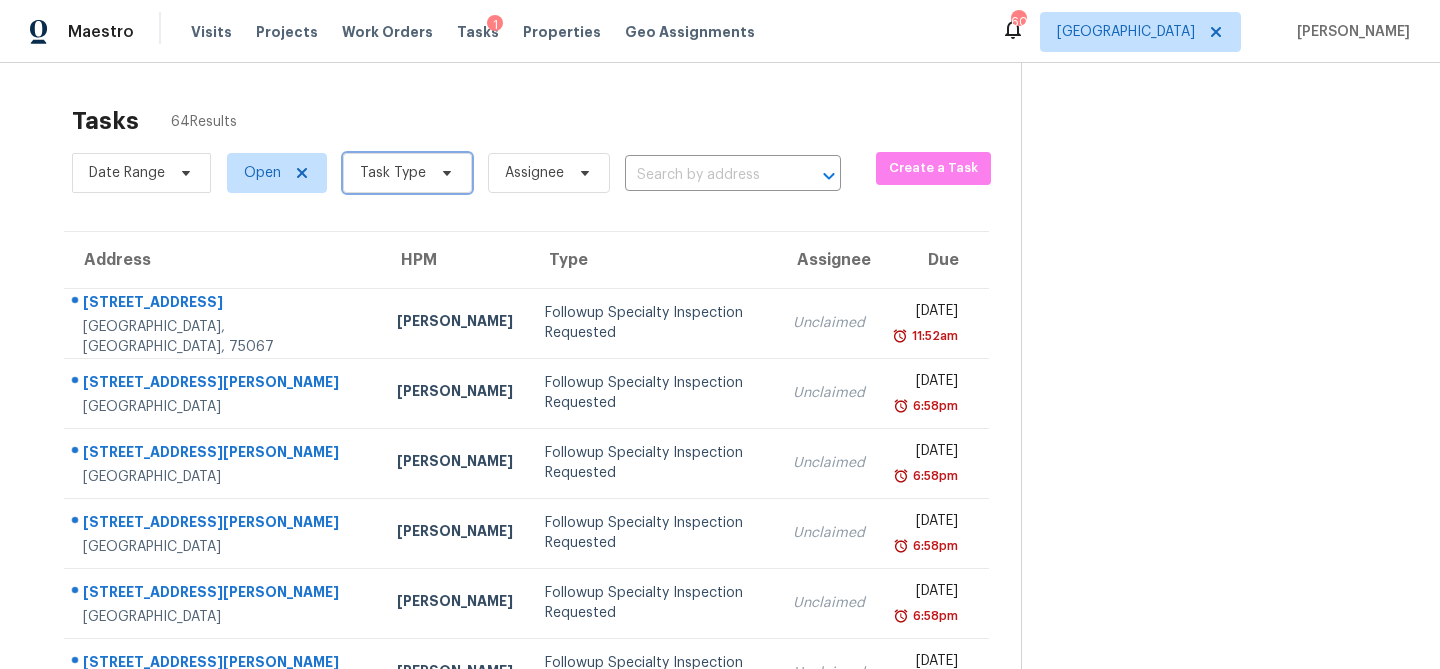 click 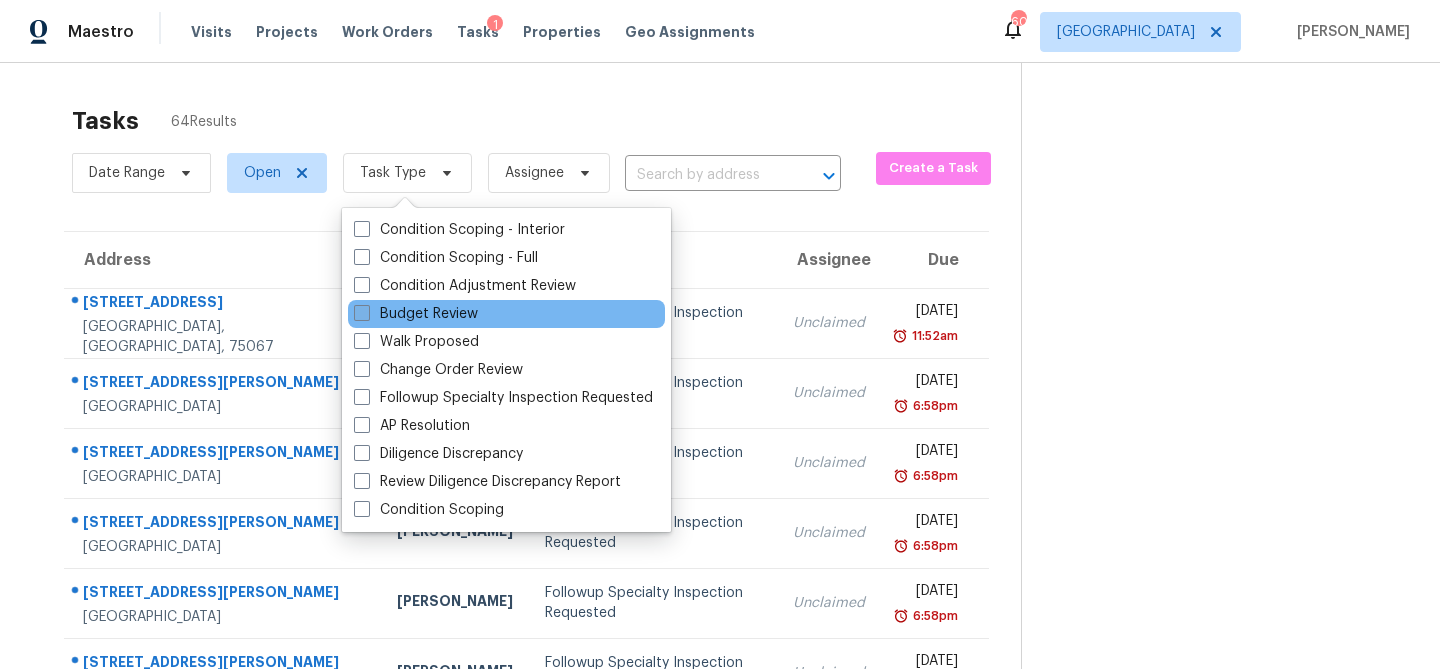 click on "Budget Review" at bounding box center [416, 314] 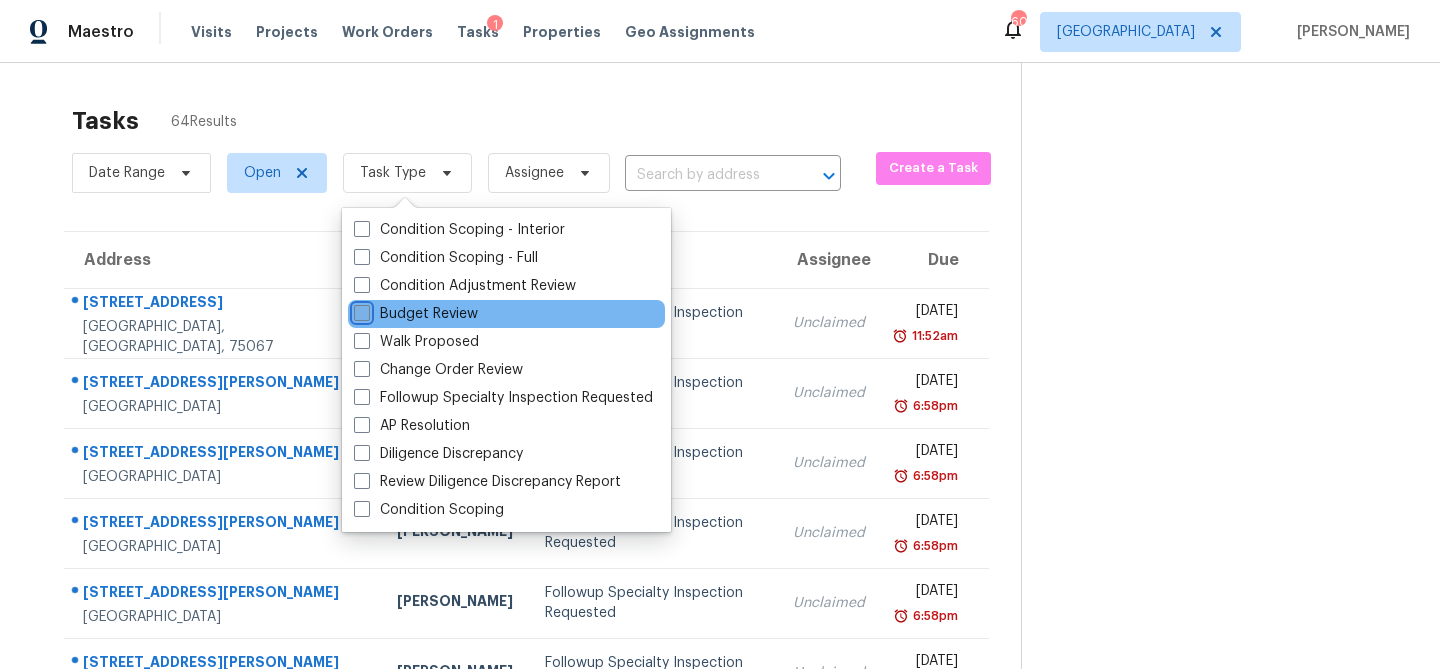 click on "Budget Review" at bounding box center (360, 310) 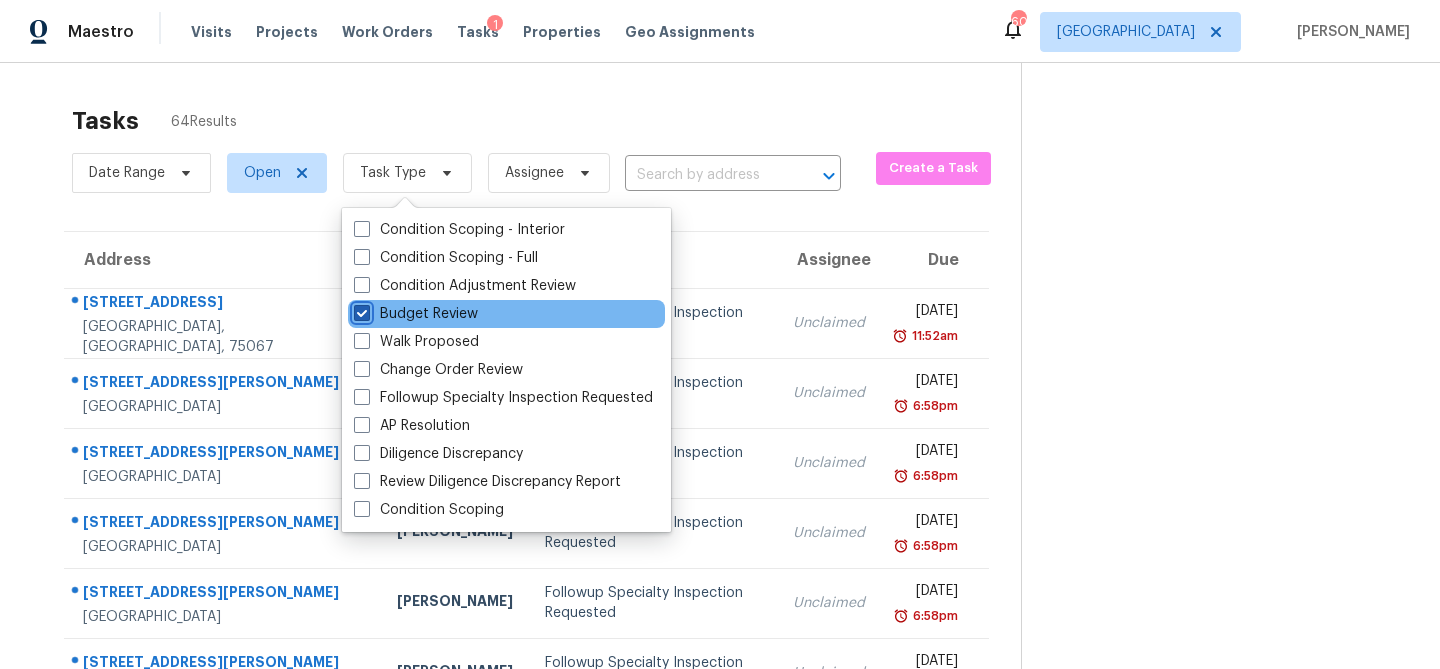 checkbox on "true" 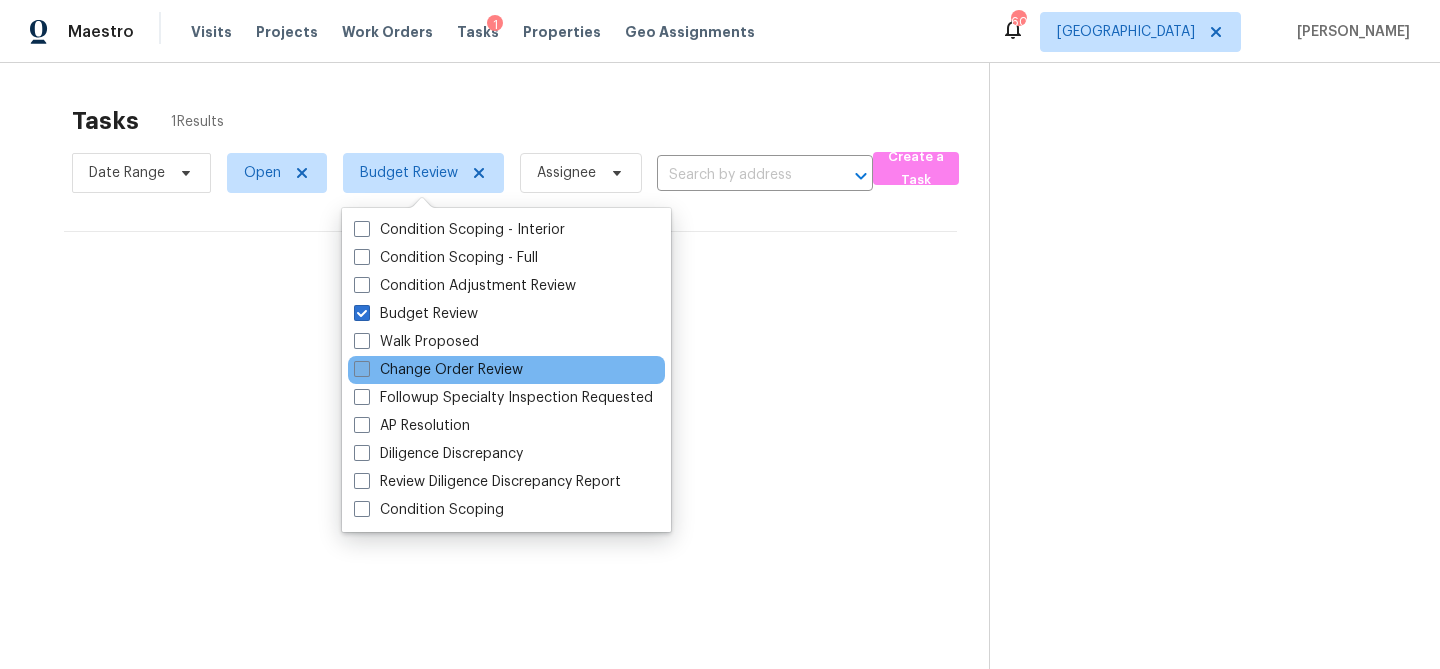 click at bounding box center [362, 369] 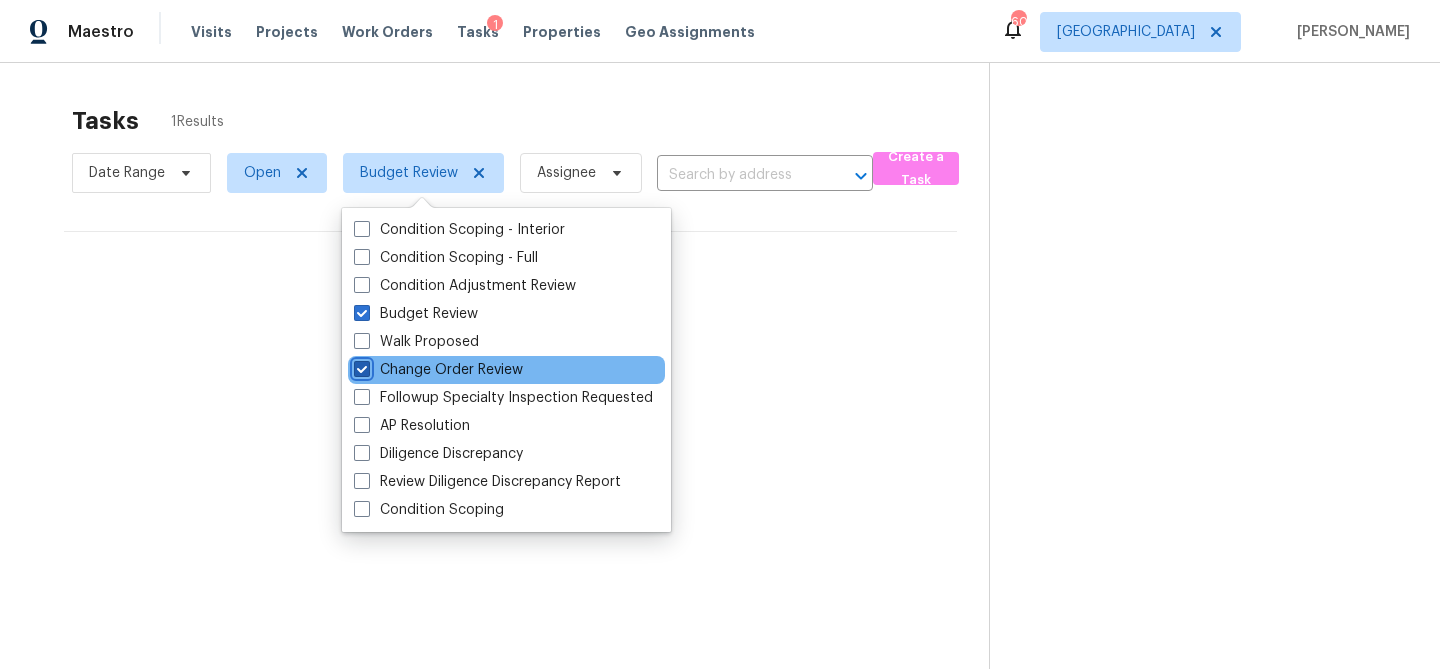 checkbox on "true" 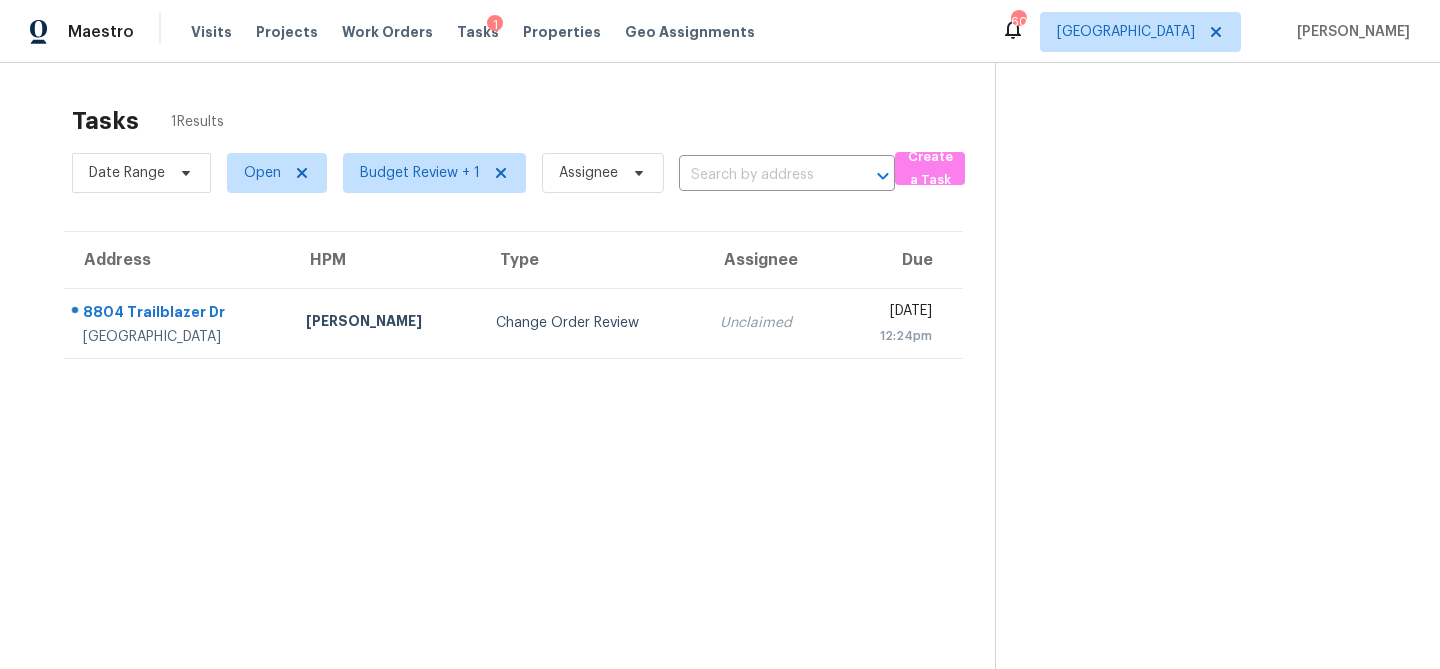 click on "Tasks 1  Results Date Range Open Budget Review + 1 Assignee ​ Create a Task Address HPM Type Assignee Due 8804 Trailblazer Dr   Cross Roads, TX, 76227 Alicia Anices Change Order Review Unclaimed Tue, Jul 22nd 2025 12:24pm" at bounding box center (720, 397) 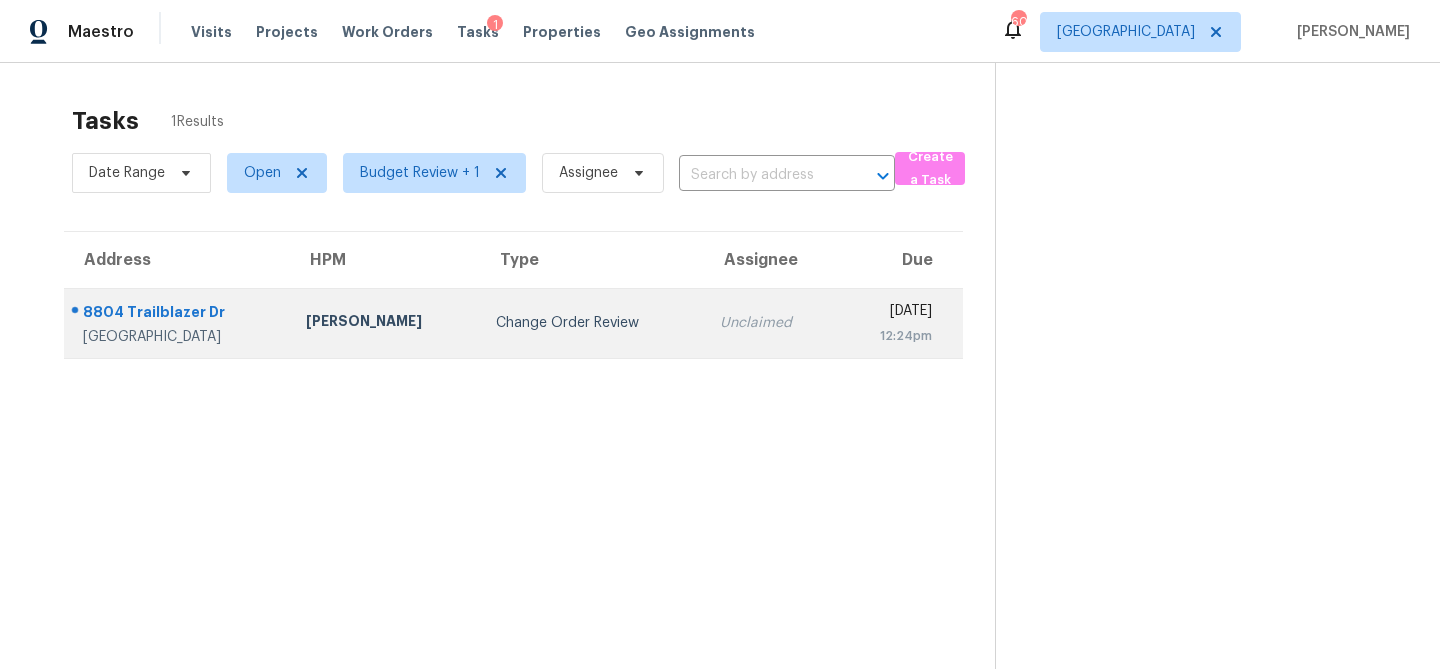 click on "Alicia Anices" at bounding box center (384, 323) 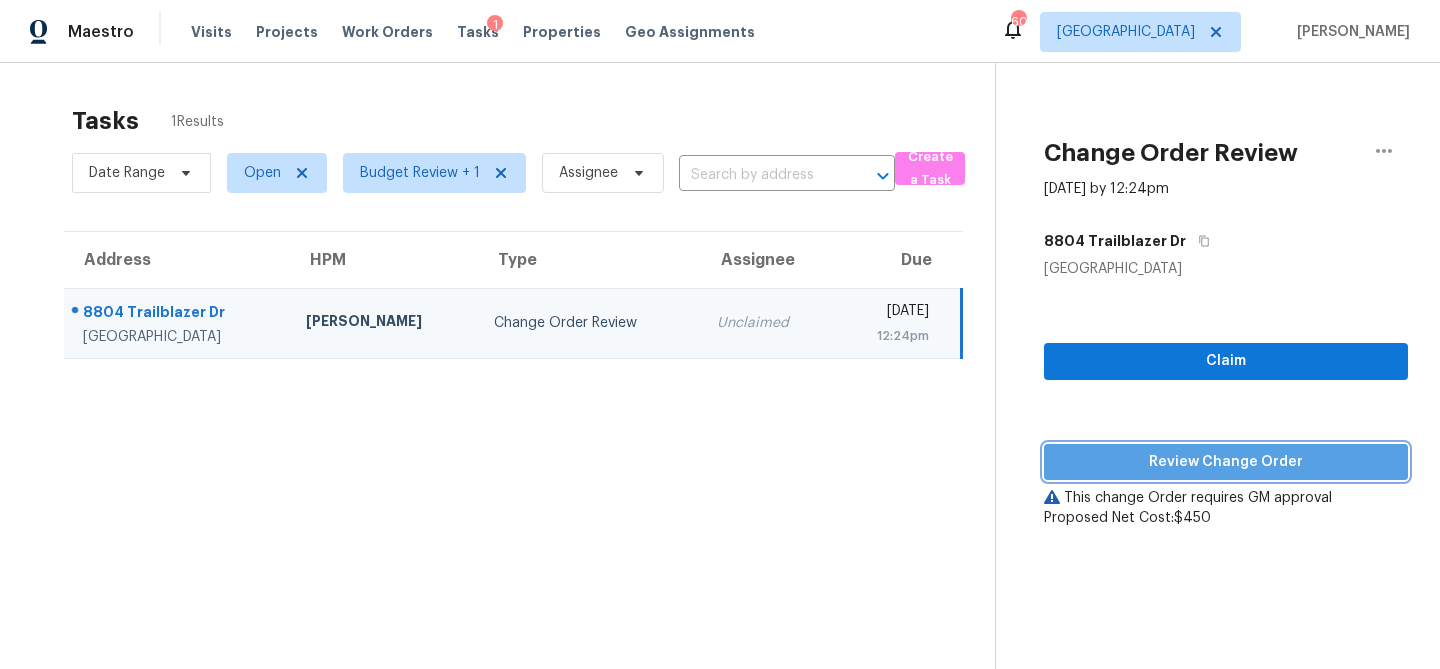 click on "Review Change Order" at bounding box center (1226, 462) 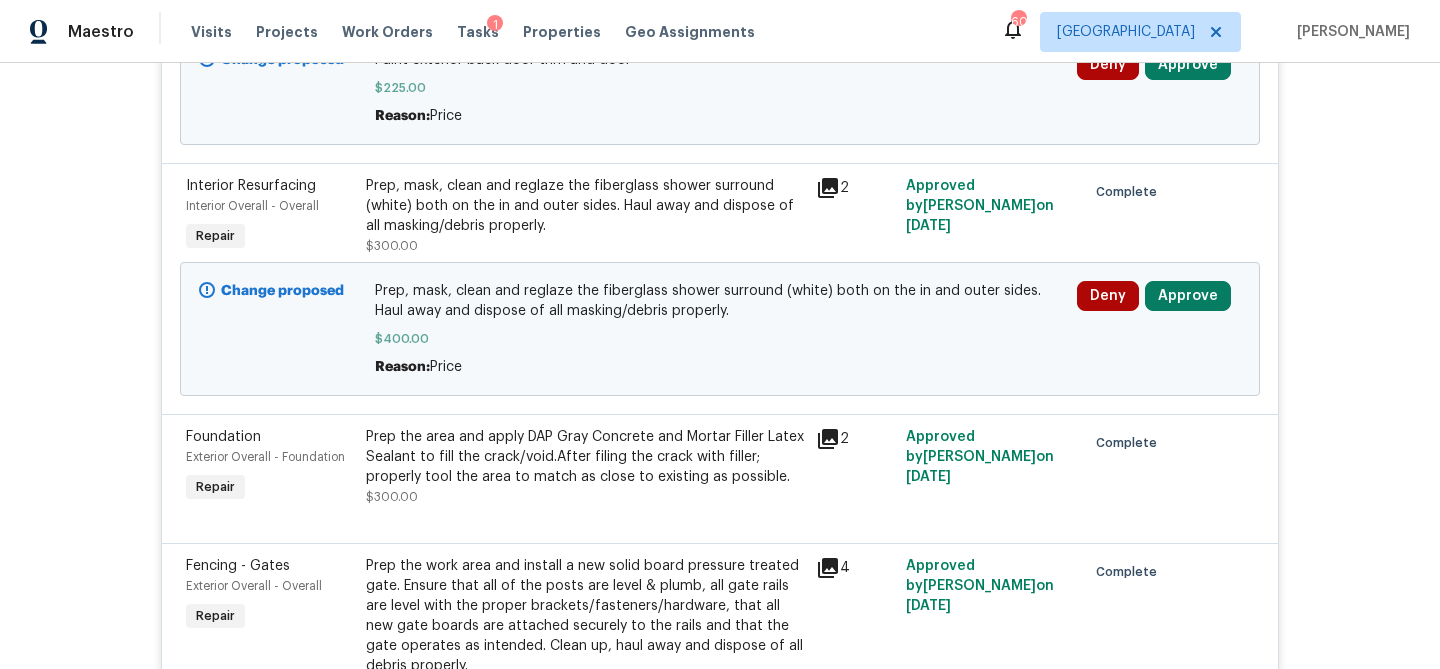 scroll, scrollTop: 1178, scrollLeft: 0, axis: vertical 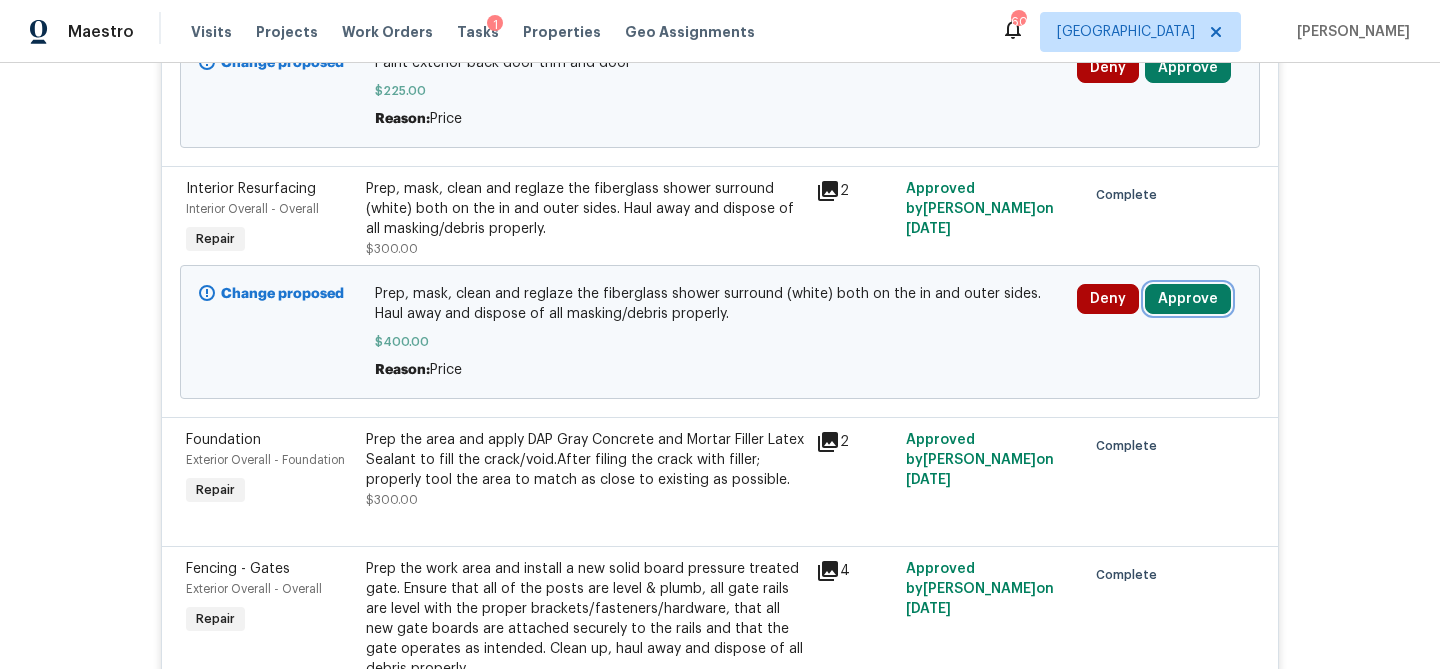 click on "Approve" at bounding box center (1188, 299) 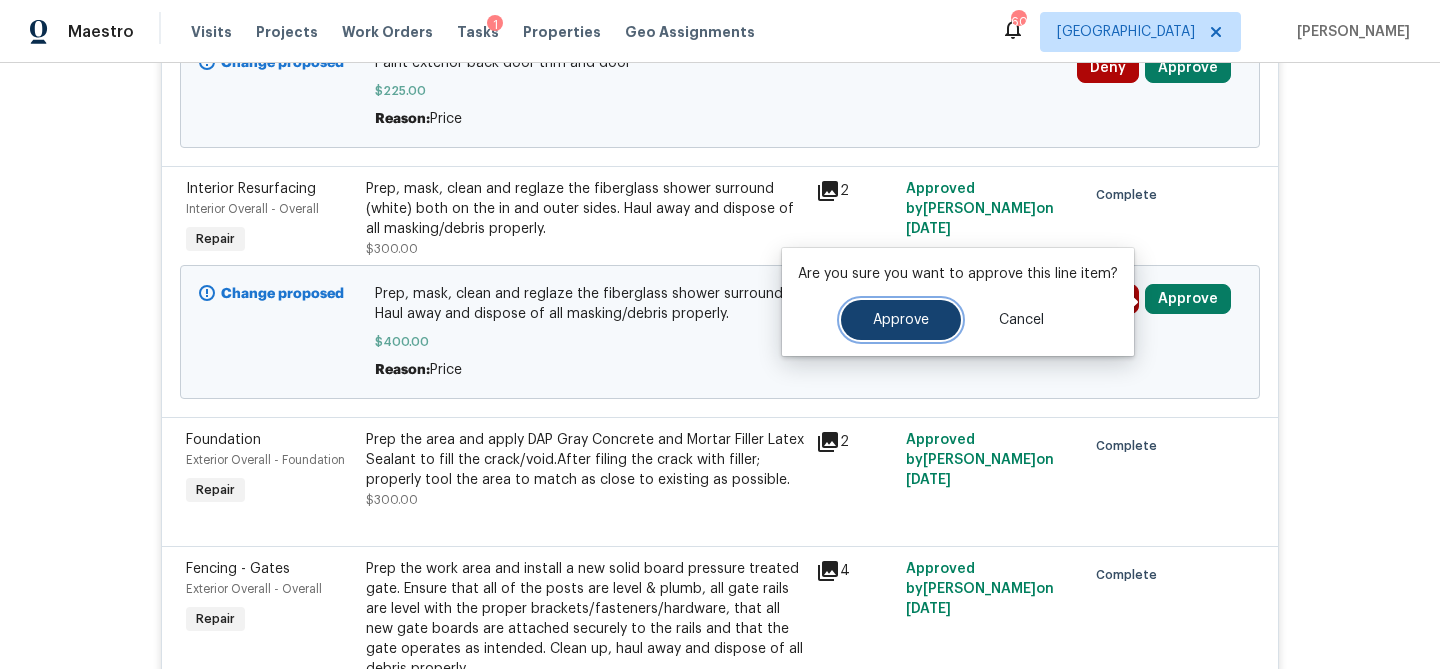 click on "Approve" at bounding box center [901, 320] 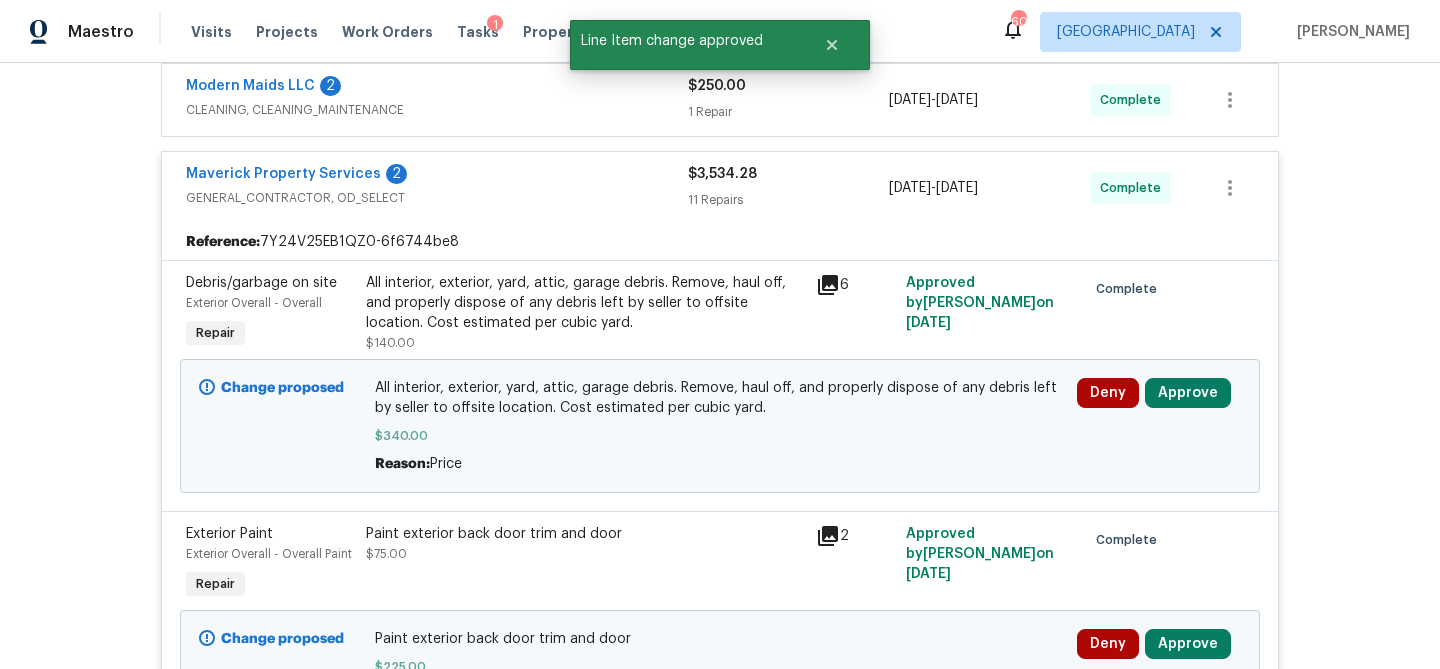 scroll, scrollTop: 616, scrollLeft: 0, axis: vertical 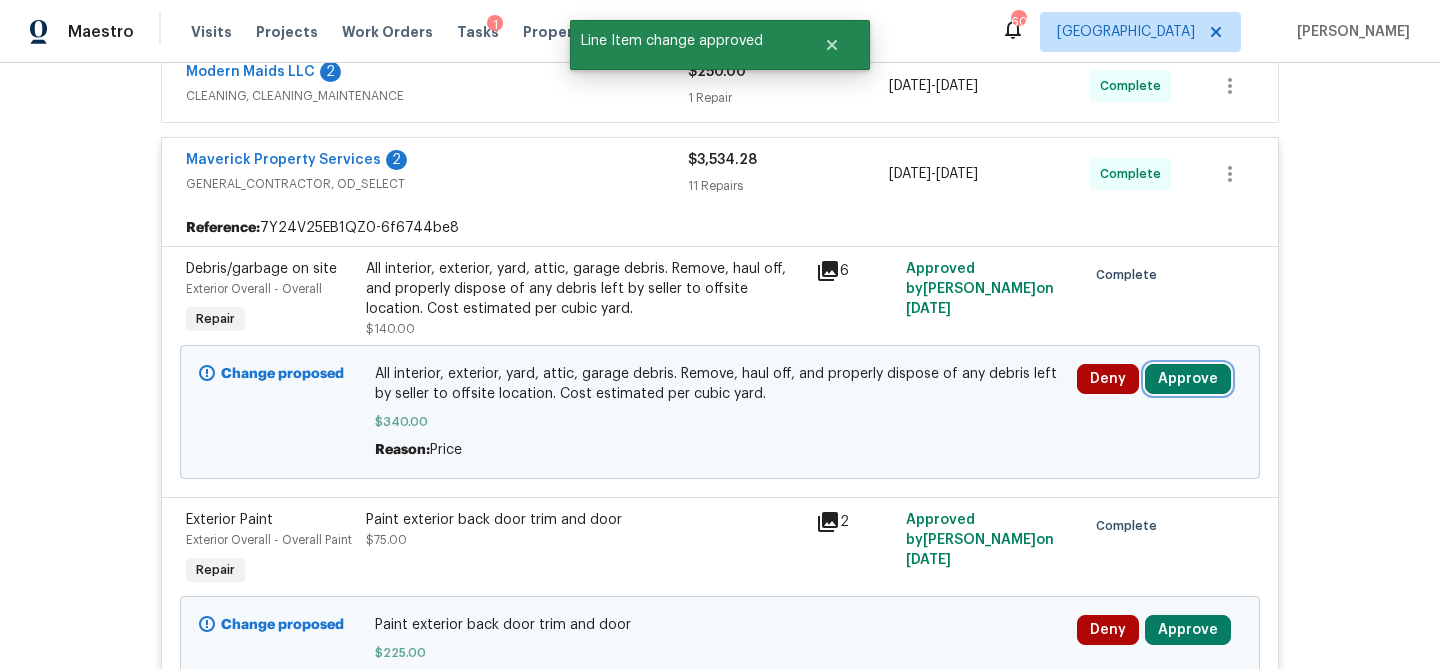 click on "Approve" at bounding box center [1188, 379] 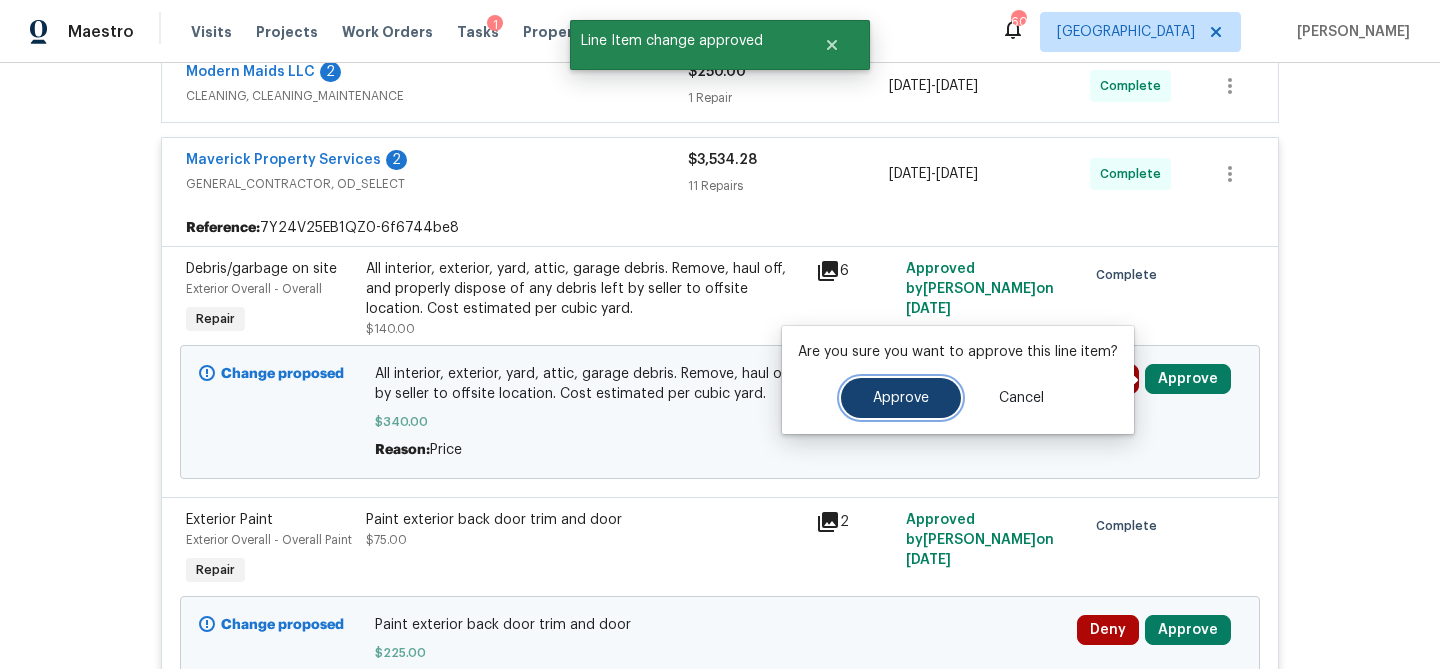 click on "Approve" at bounding box center (901, 398) 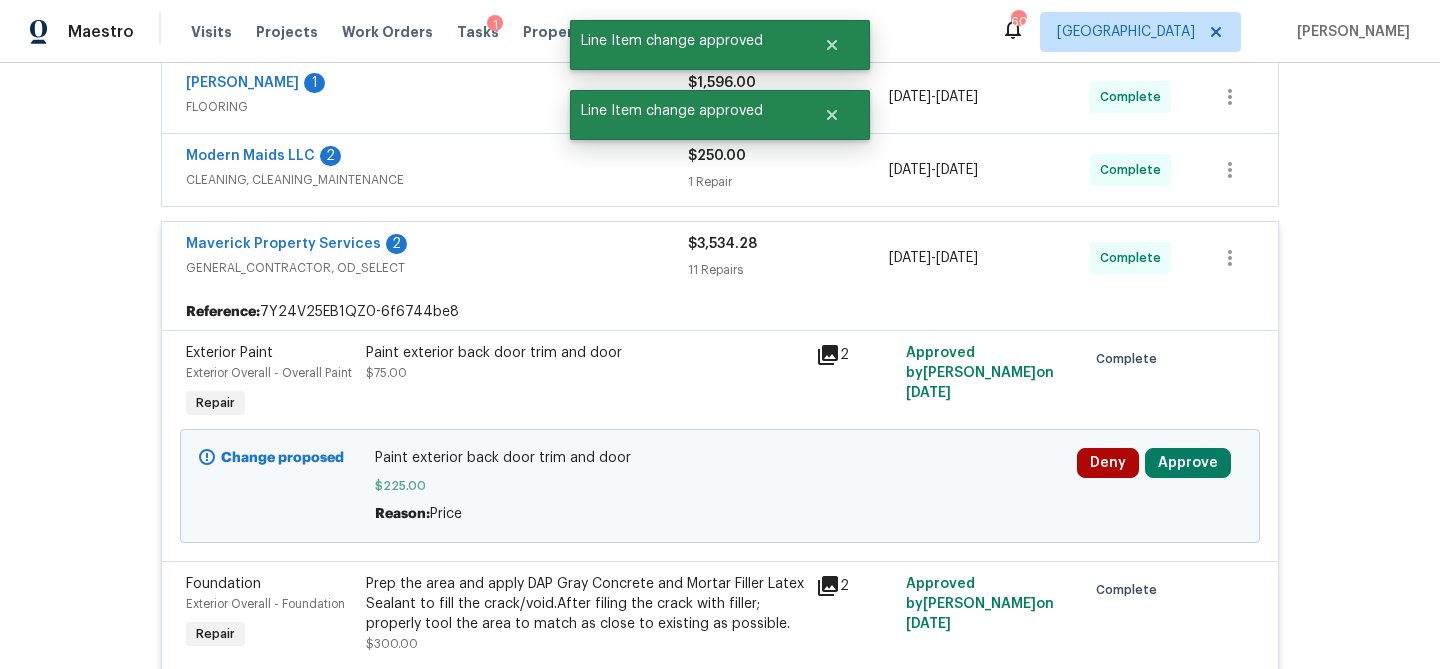 scroll, scrollTop: 616, scrollLeft: 0, axis: vertical 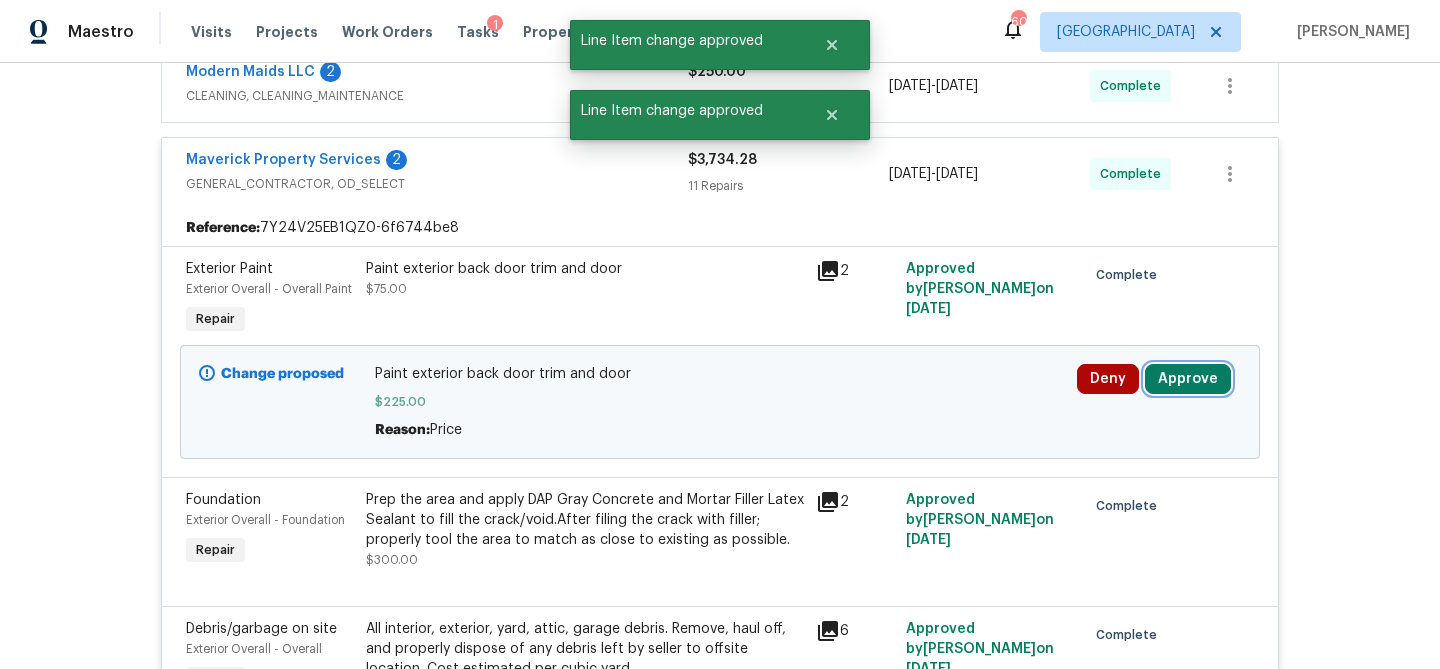 click on "Approve" at bounding box center [1188, 379] 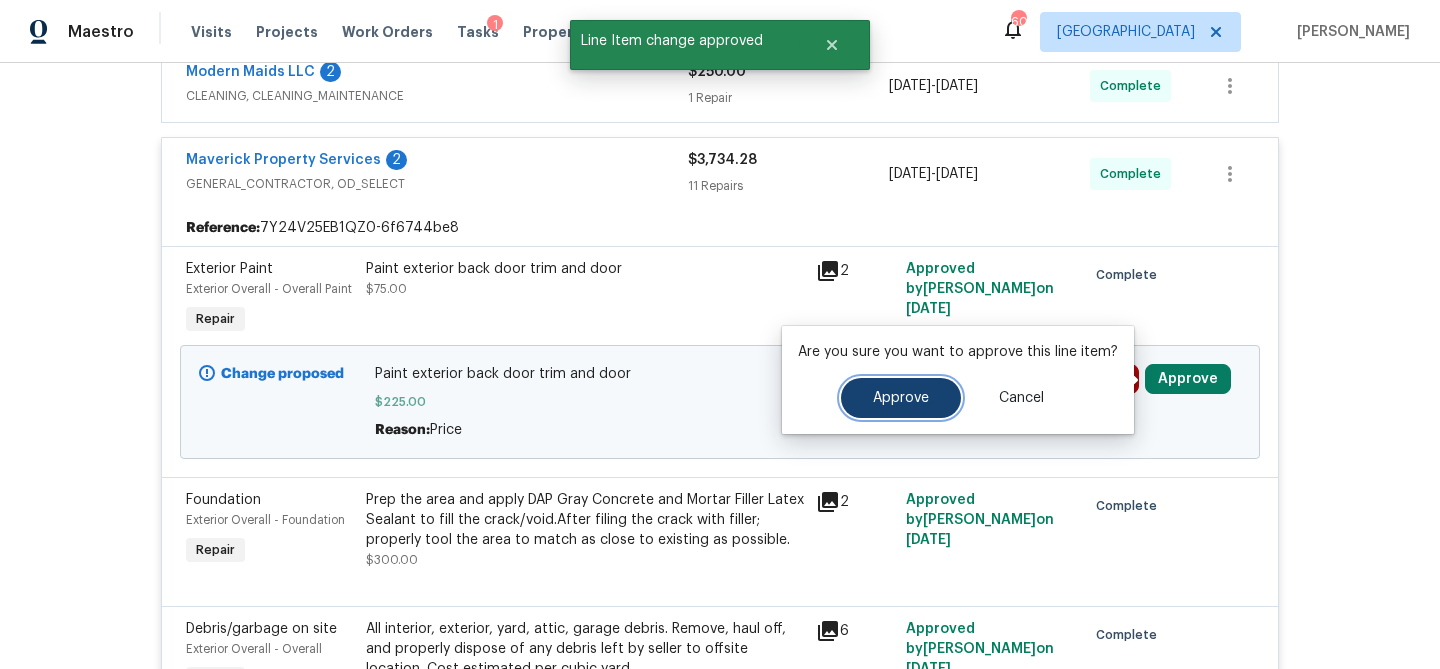click on "Approve" at bounding box center [901, 398] 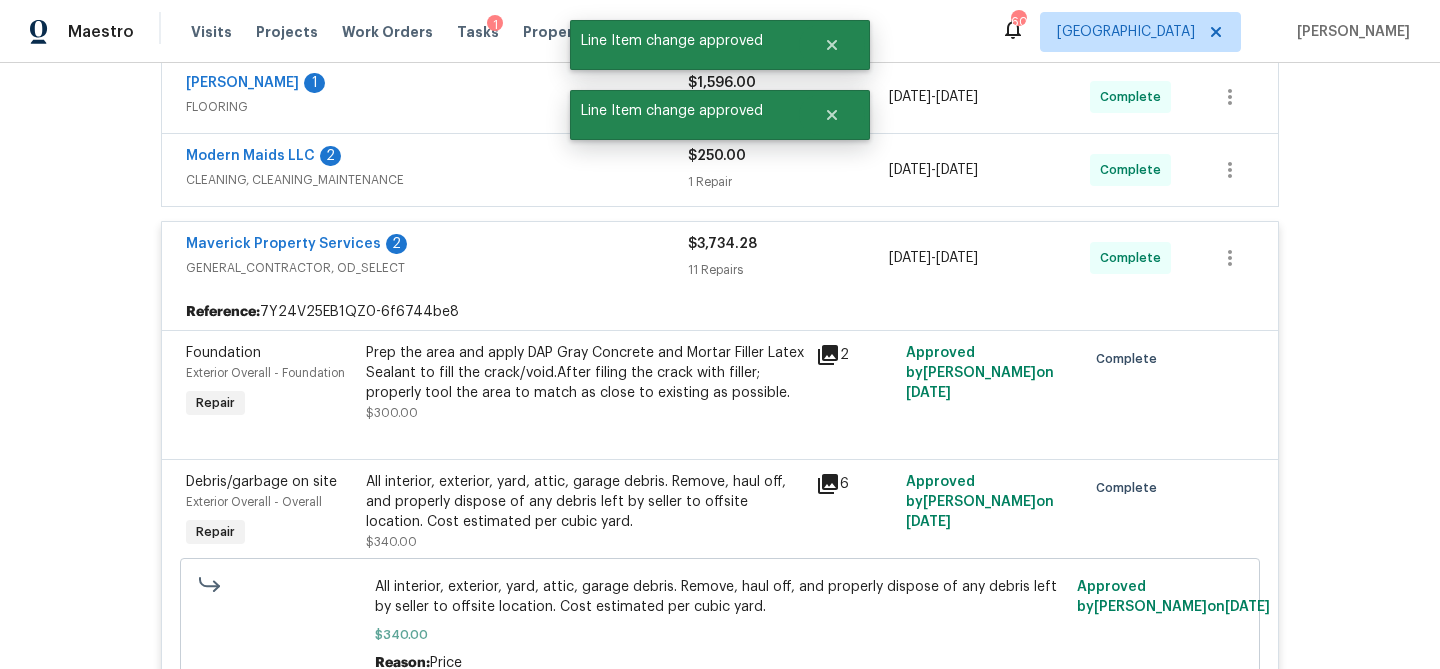 scroll, scrollTop: 616, scrollLeft: 0, axis: vertical 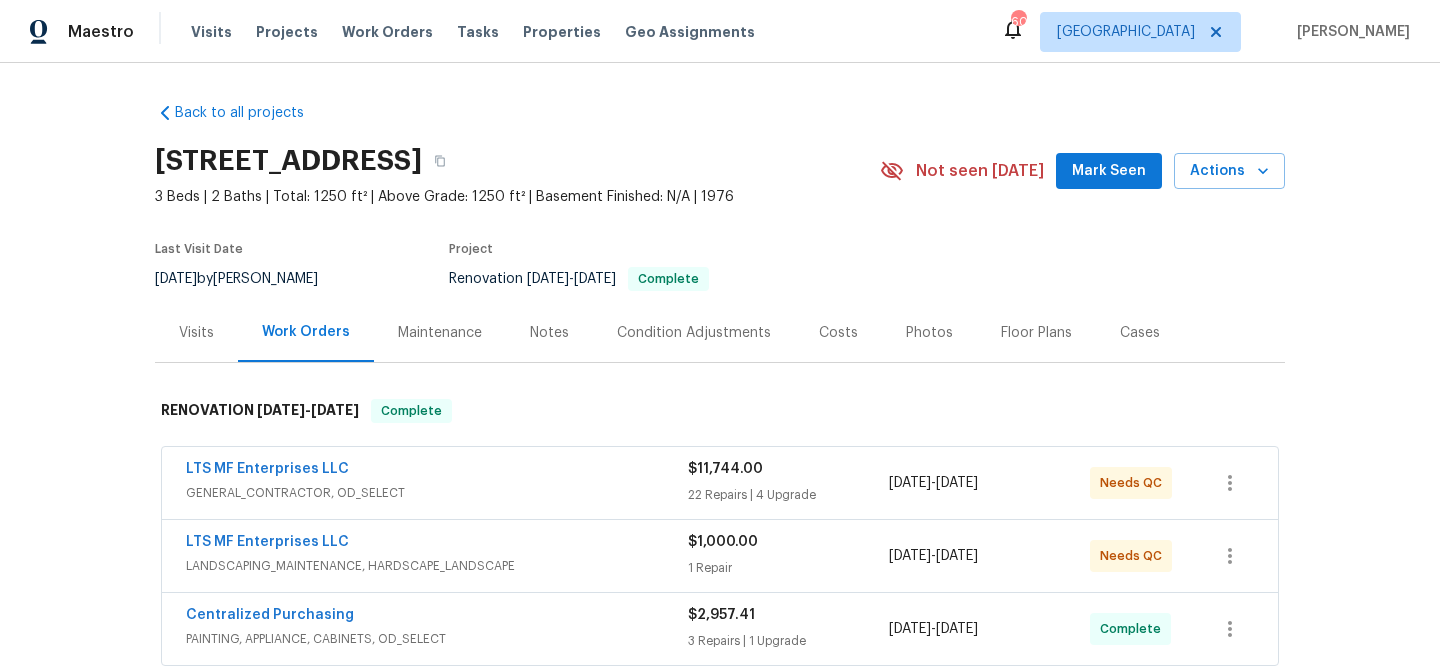 click on "Notes" at bounding box center (549, 333) 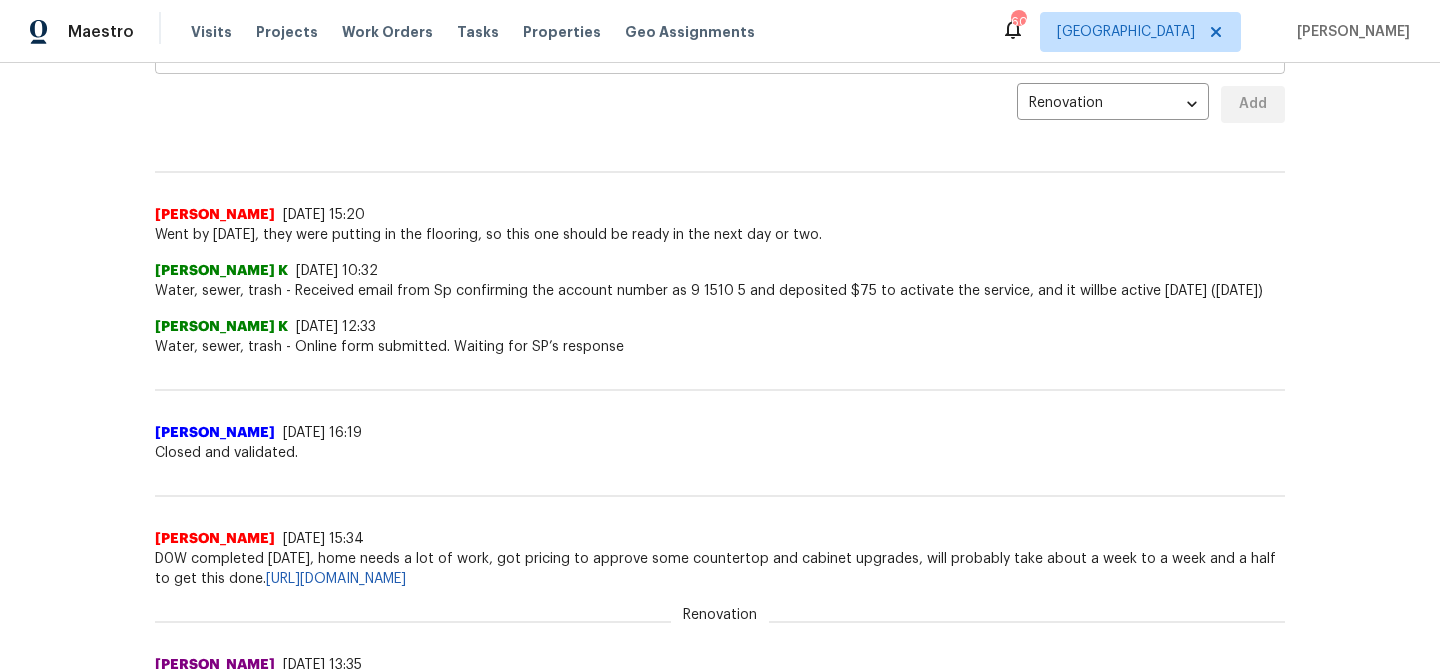 scroll, scrollTop: 0, scrollLeft: 0, axis: both 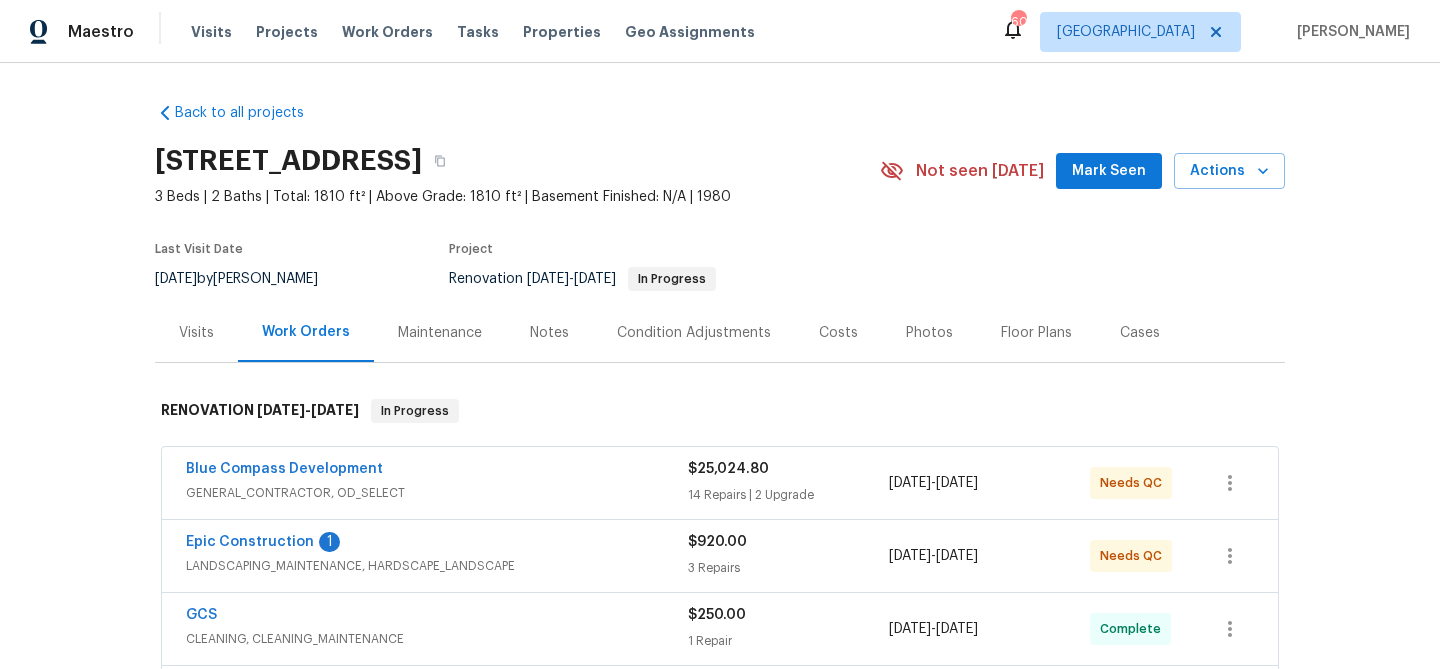 click on "Notes" at bounding box center [549, 333] 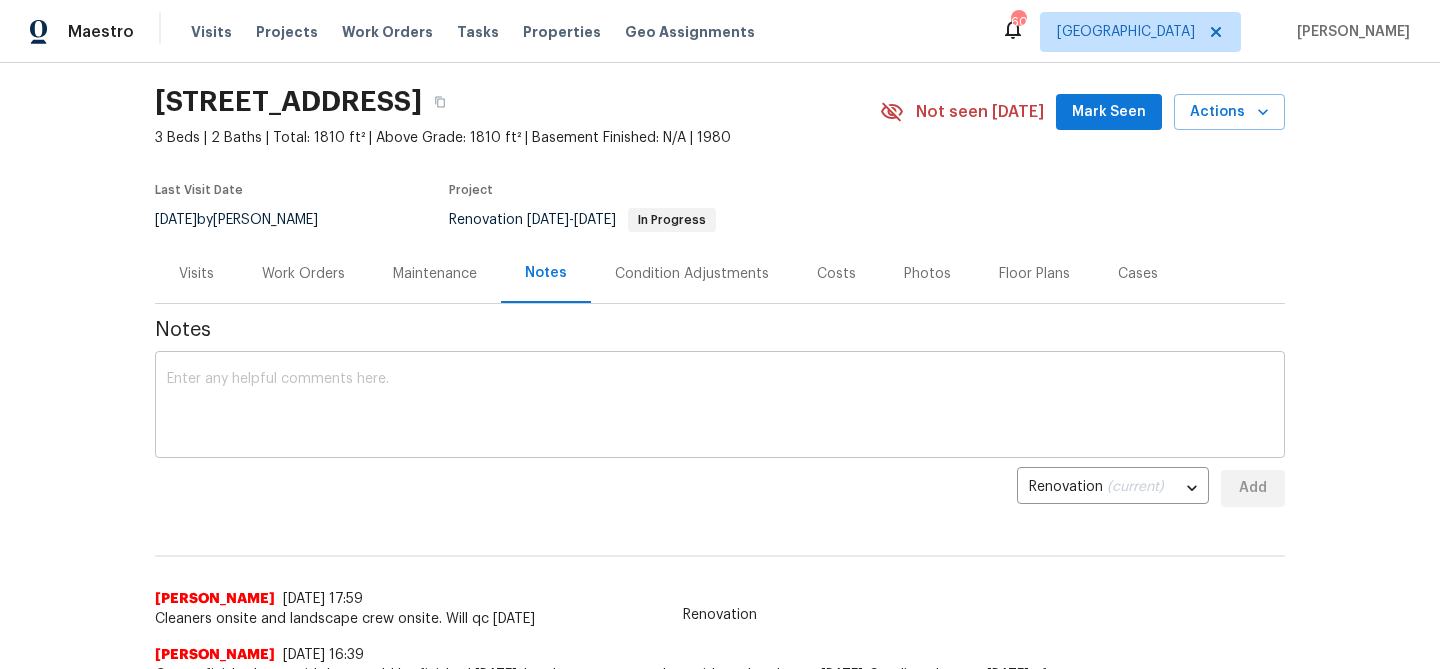 scroll, scrollTop: 0, scrollLeft: 0, axis: both 